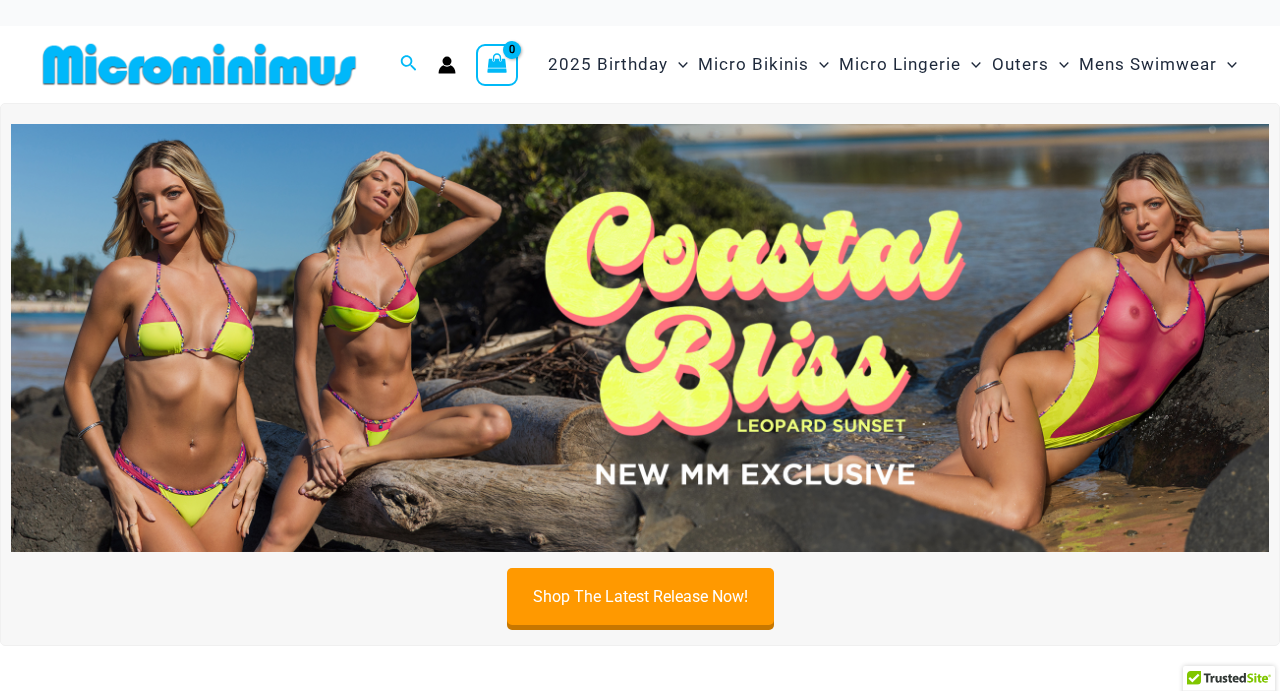 scroll, scrollTop: 38, scrollLeft: 0, axis: vertical 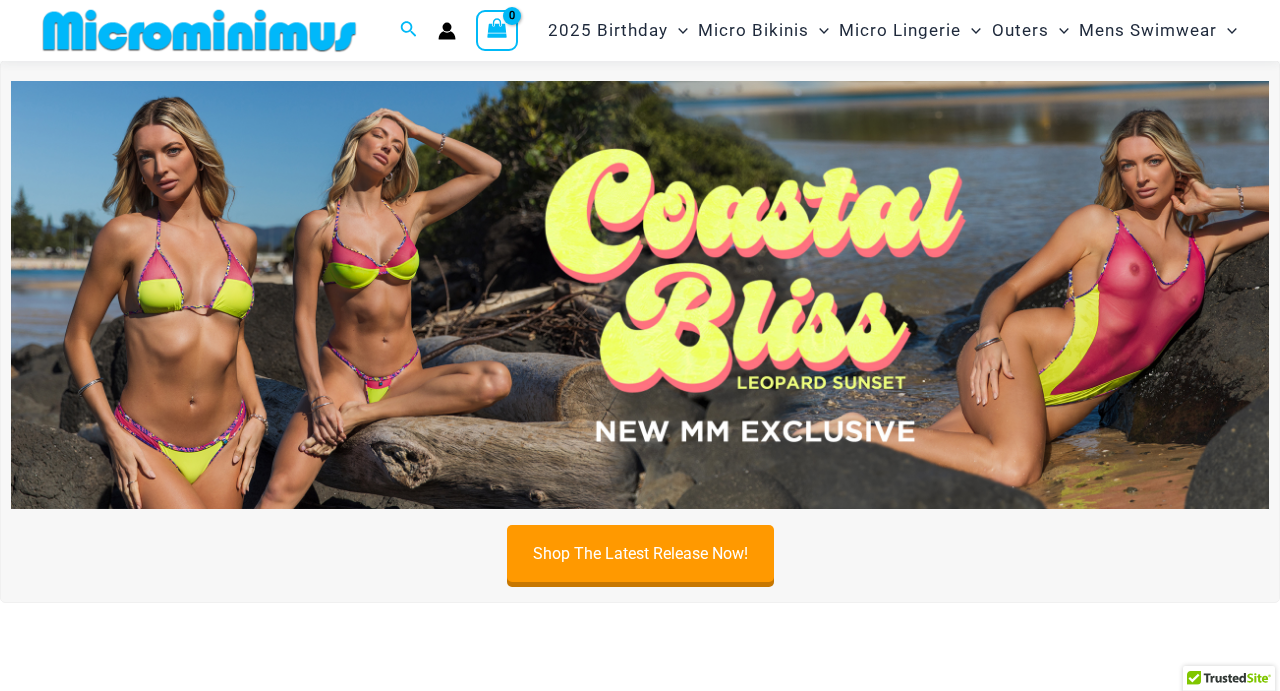 click at bounding box center (640, 295) 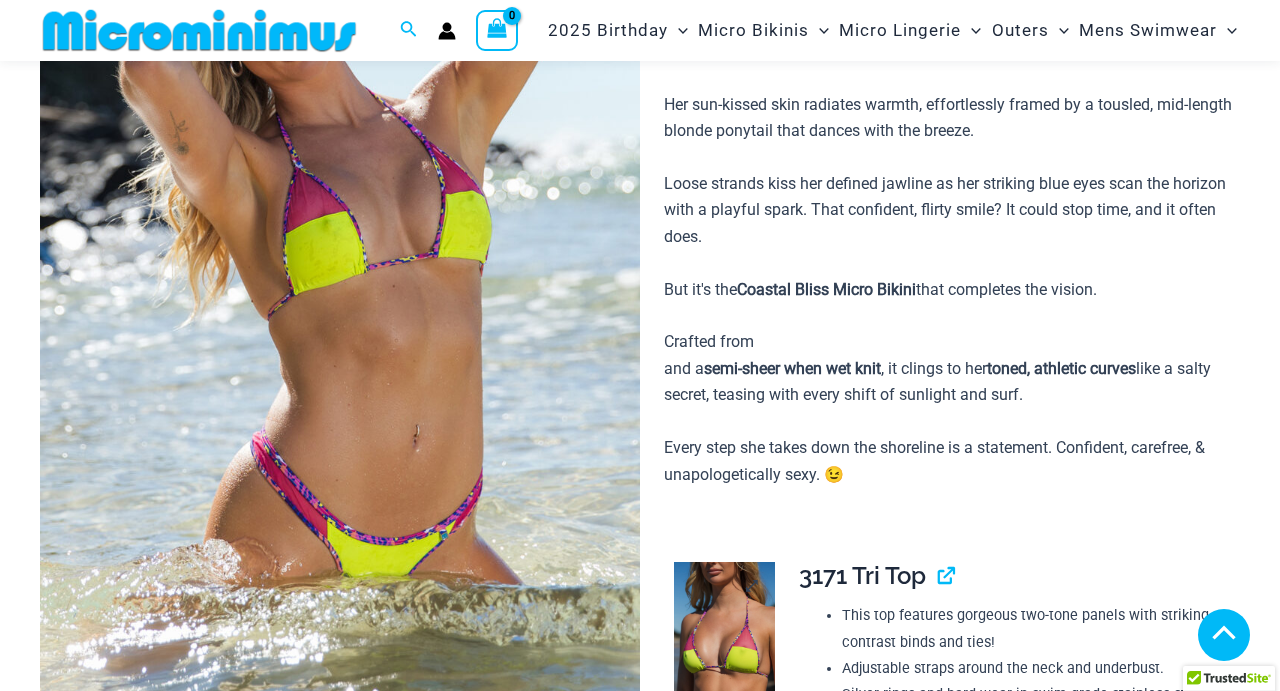scroll, scrollTop: 555, scrollLeft: 0, axis: vertical 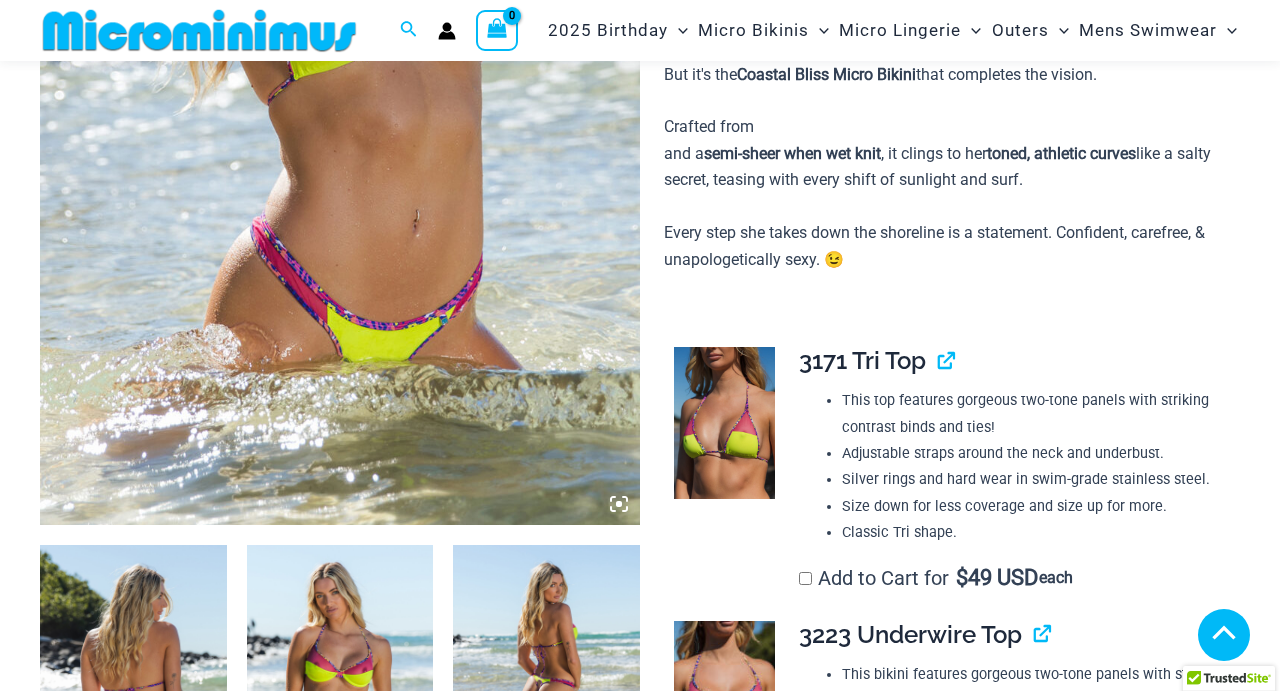 click at bounding box center [133, 685] 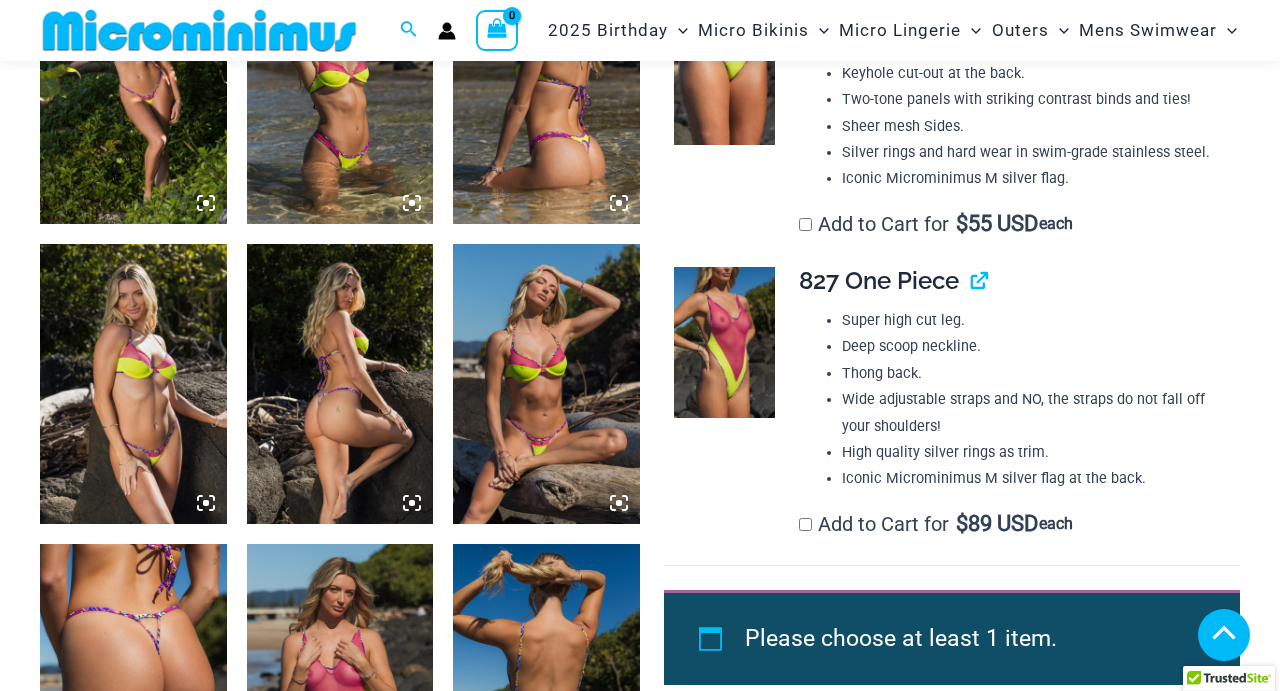 scroll, scrollTop: 1758, scrollLeft: 0, axis: vertical 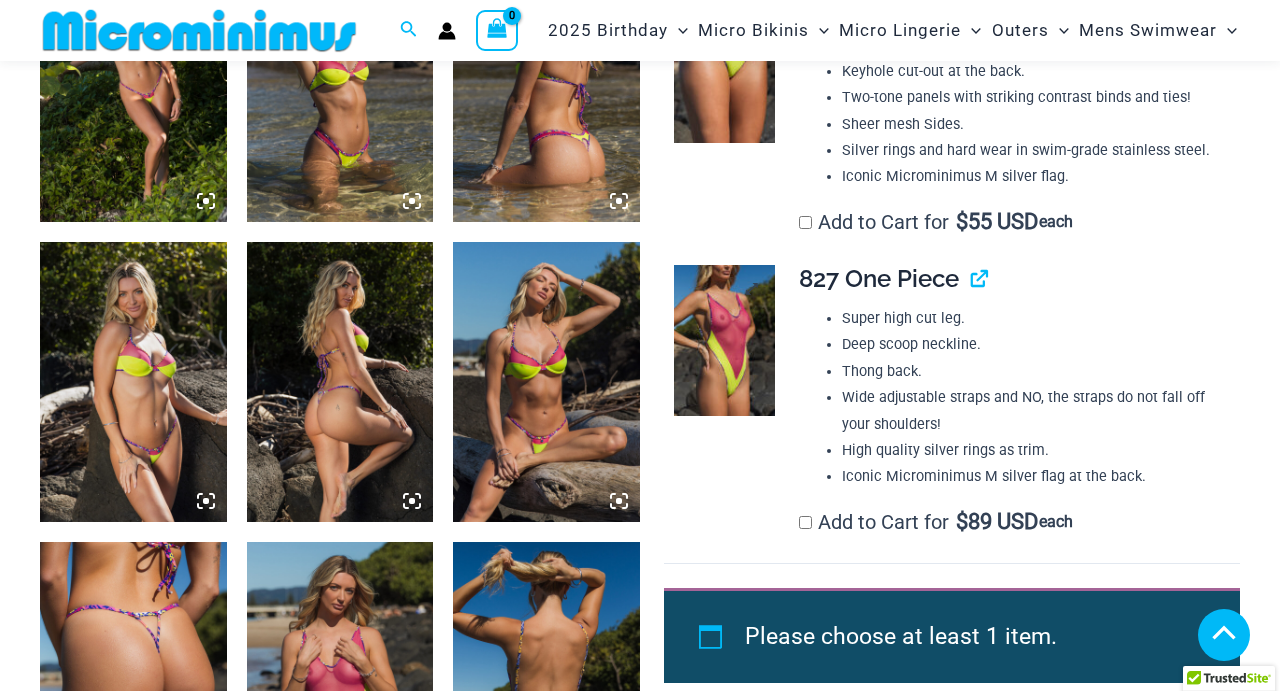 click at bounding box center [724, 340] 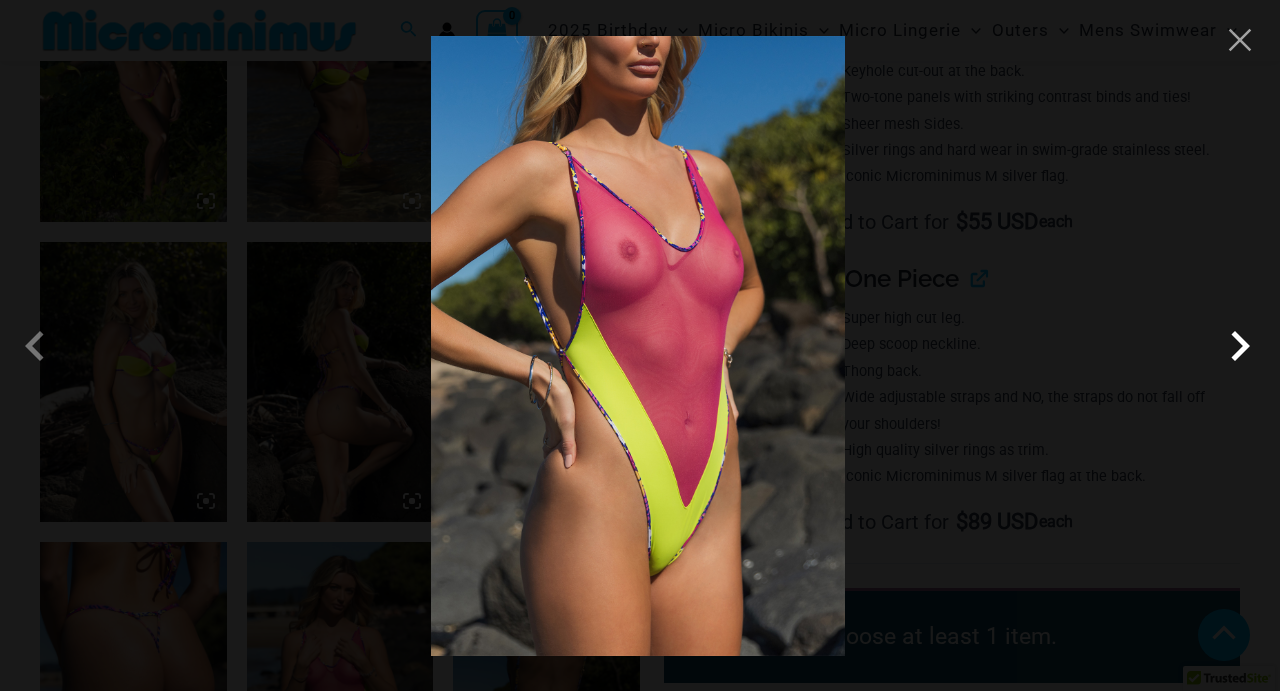 click at bounding box center [1240, 346] 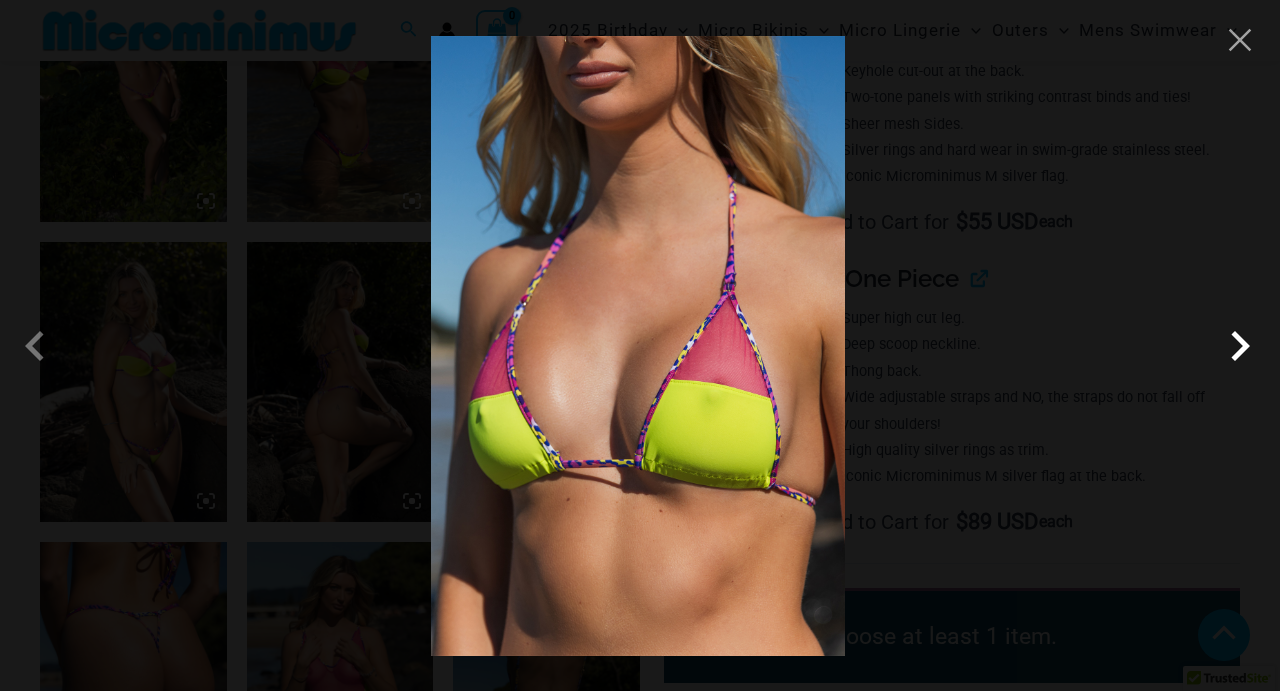 click at bounding box center [1240, 346] 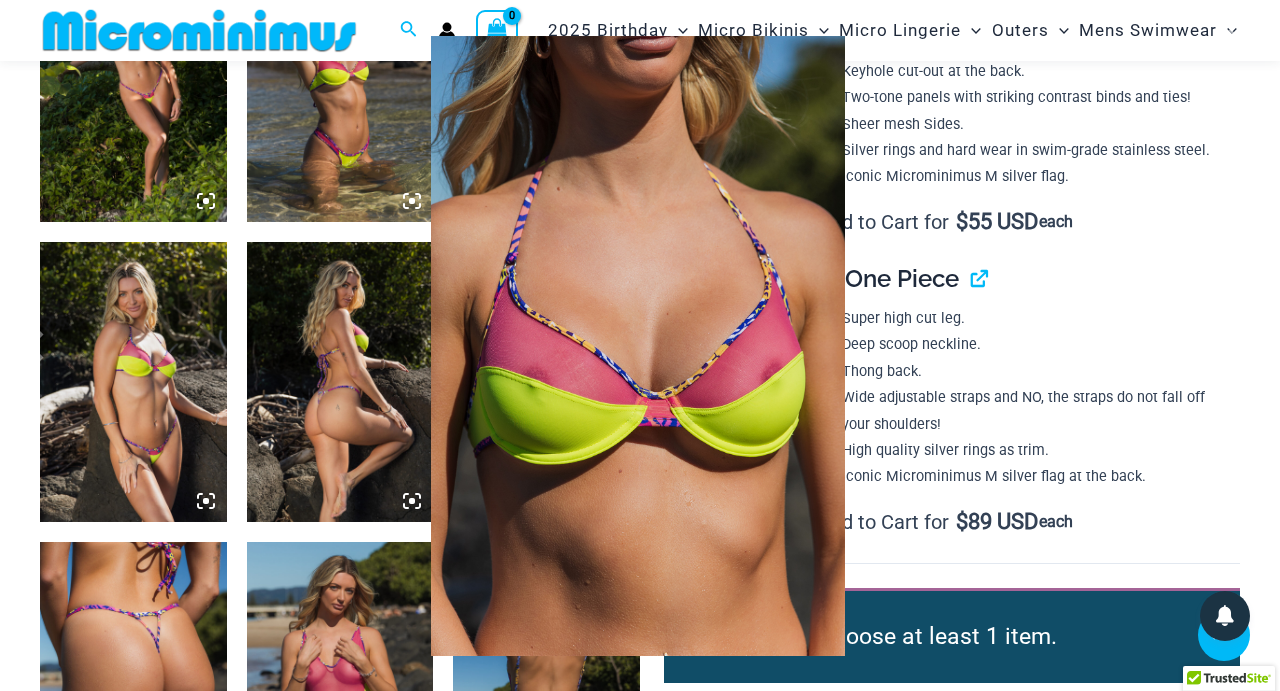 click at bounding box center [1240, 346] 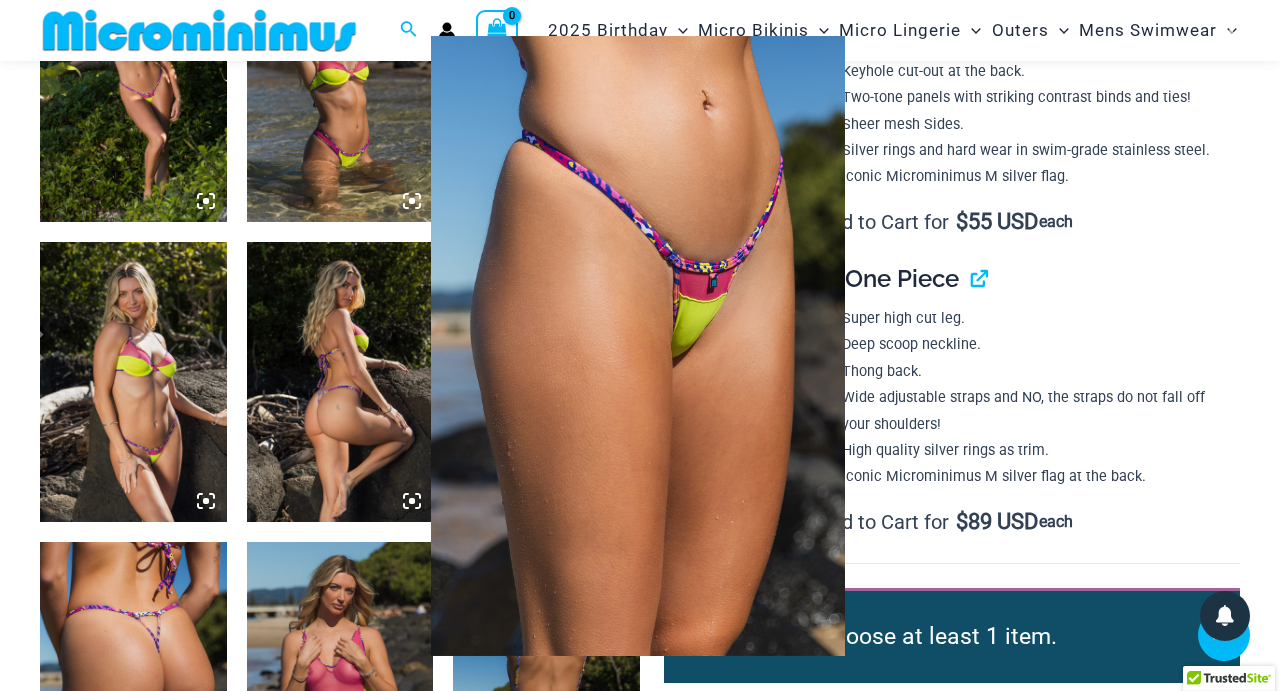 click at bounding box center [640, 345] 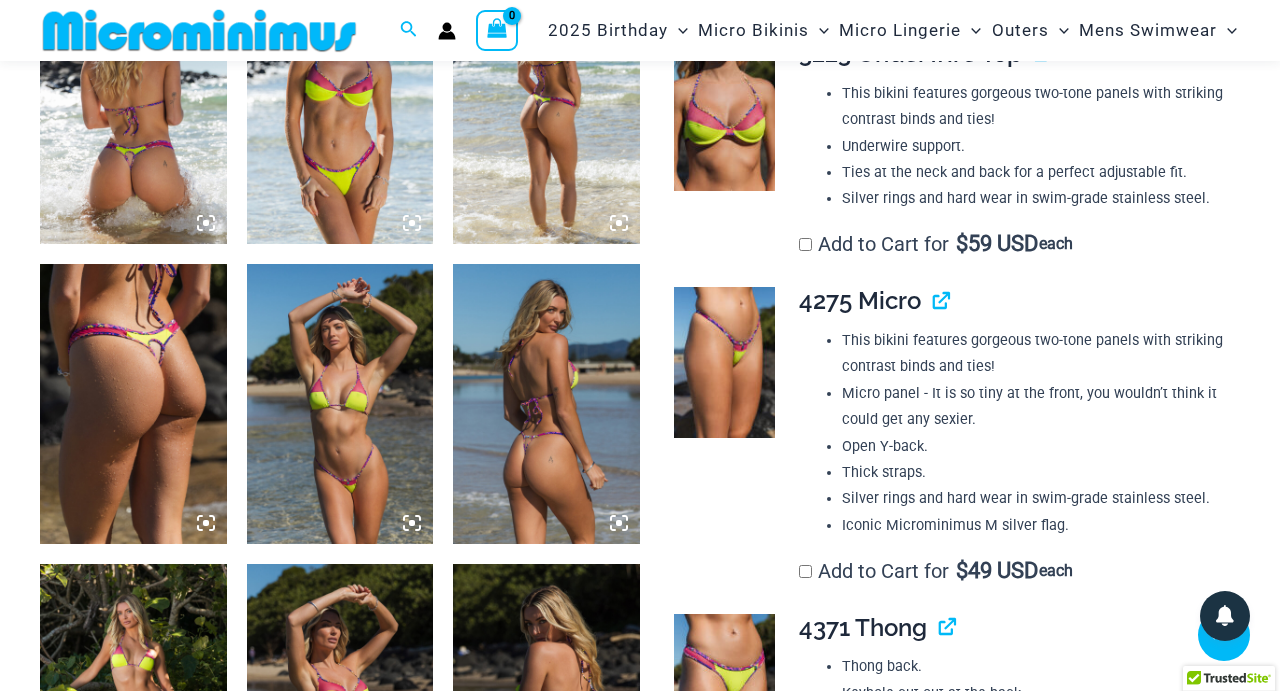 scroll, scrollTop: 0, scrollLeft: 0, axis: both 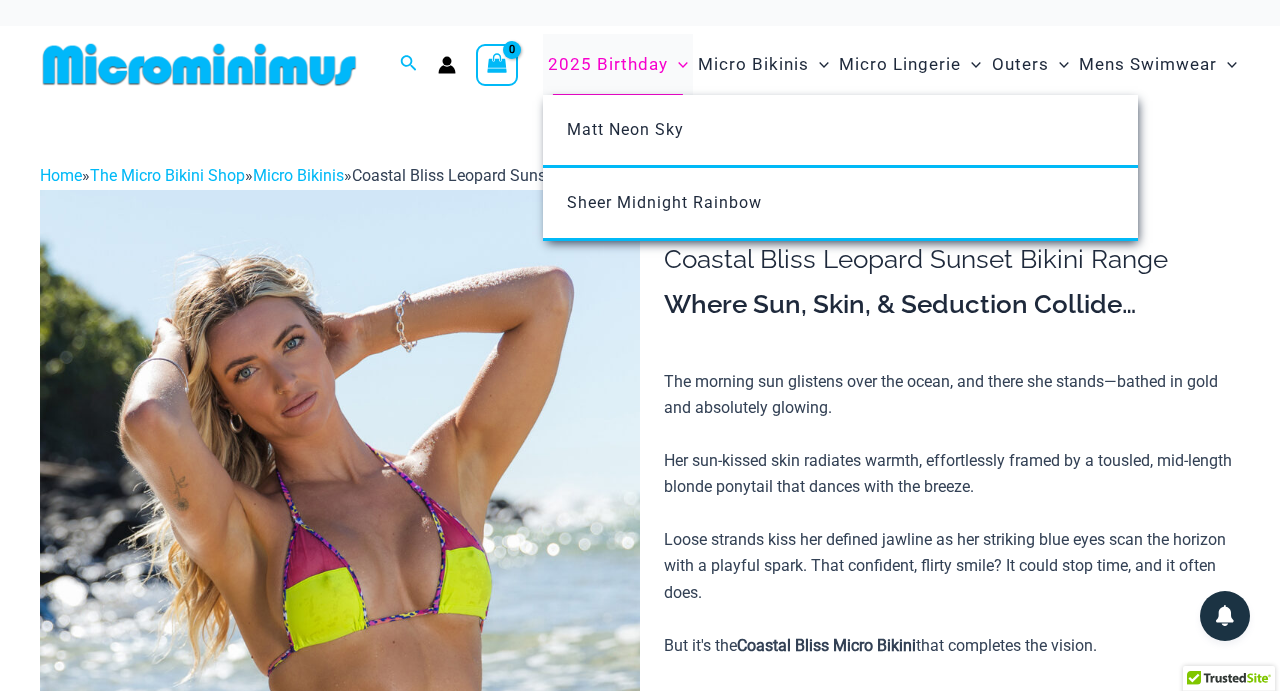click on "2025 Birthday" at bounding box center [608, 64] 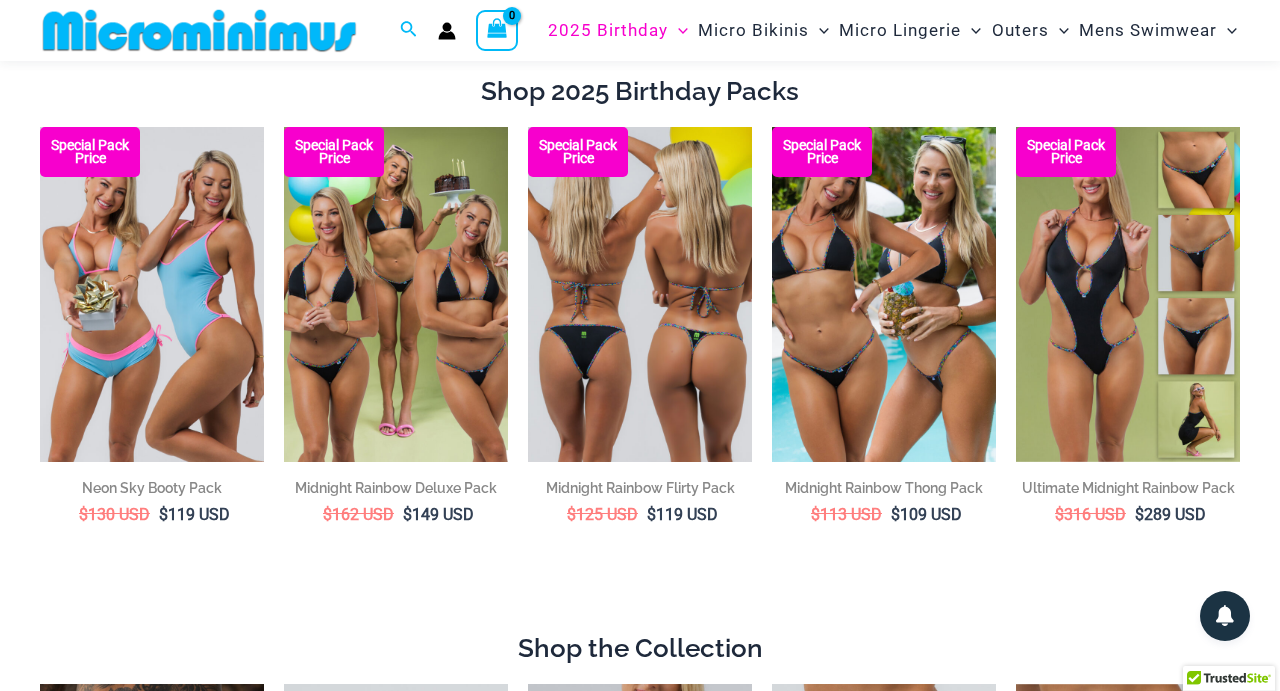 scroll, scrollTop: 0, scrollLeft: 0, axis: both 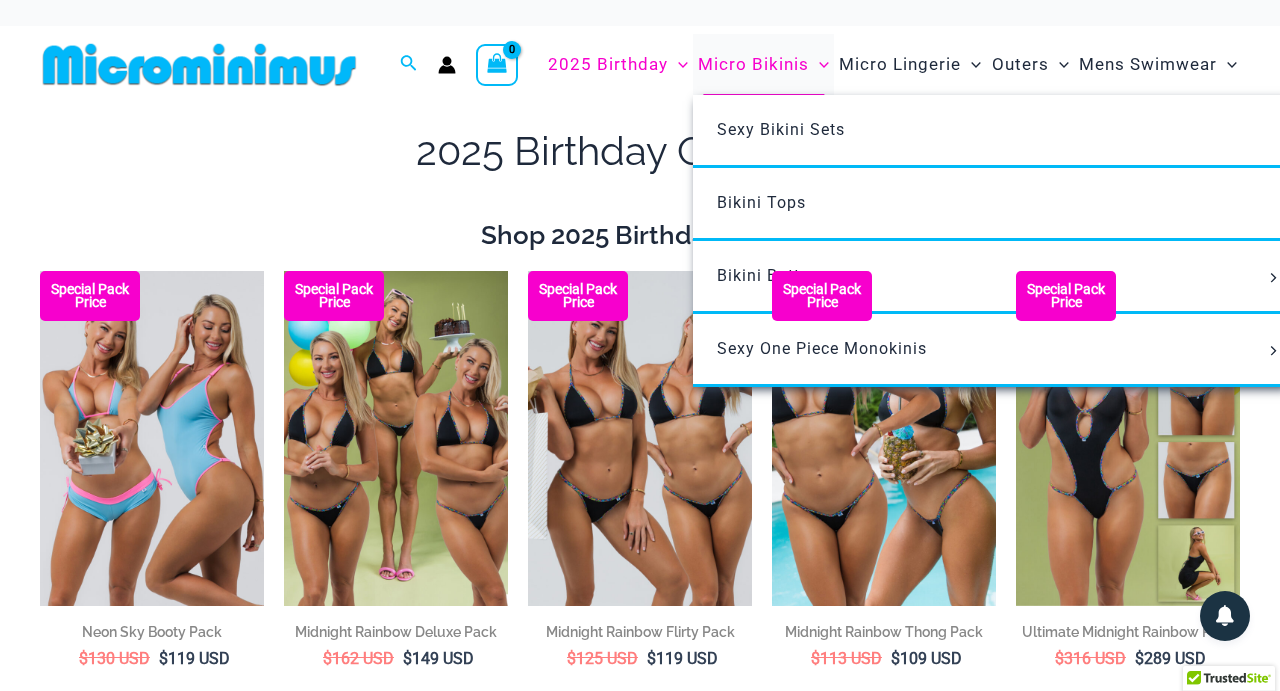 click on "Micro Bikinis" at bounding box center [753, 64] 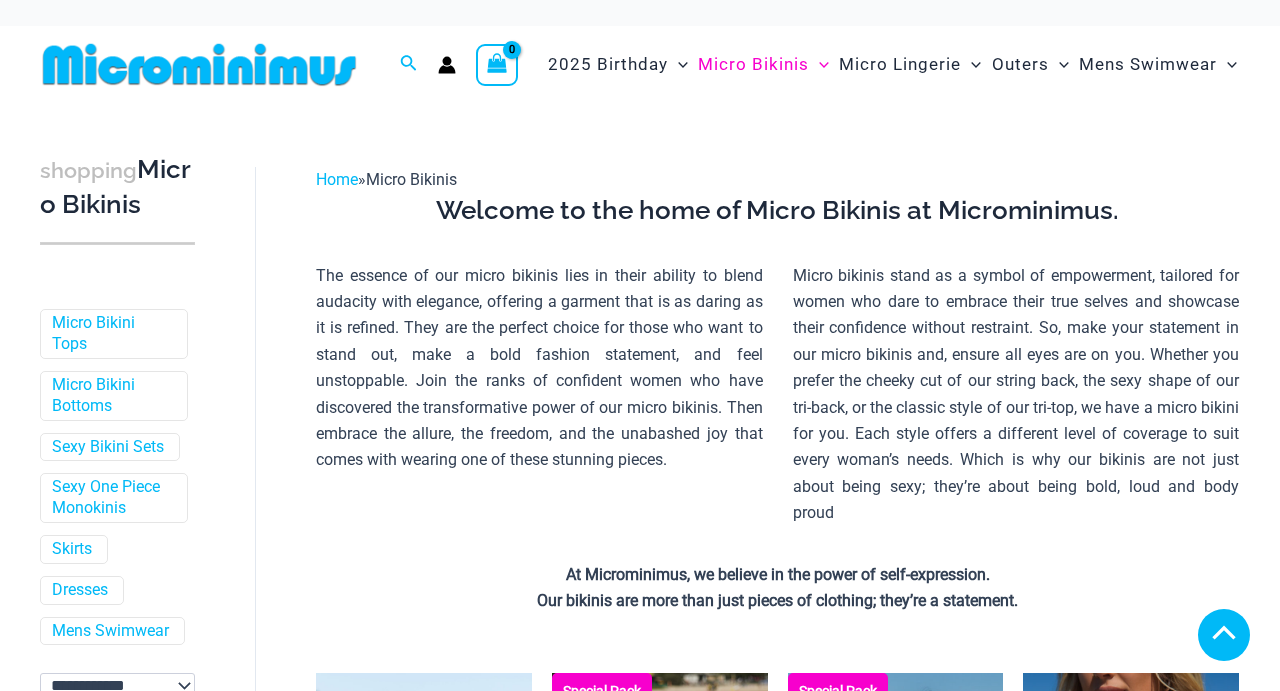 scroll, scrollTop: 330, scrollLeft: 0, axis: vertical 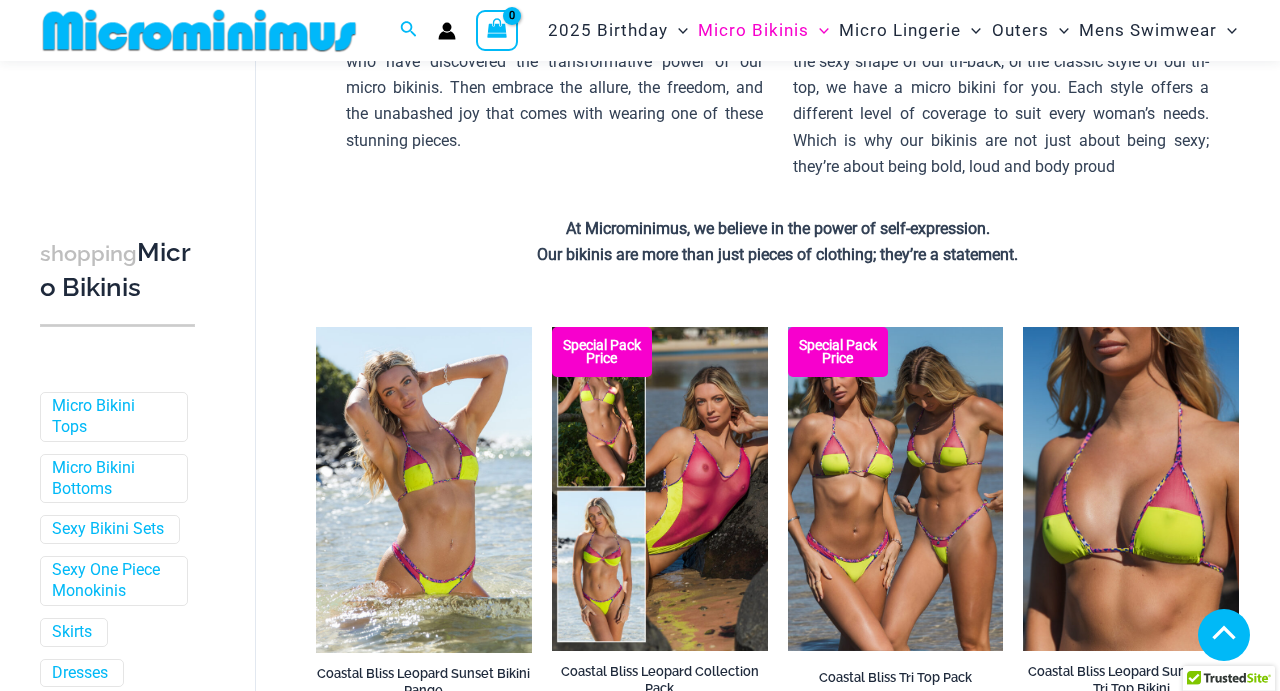 click at bounding box center (1131, 996) 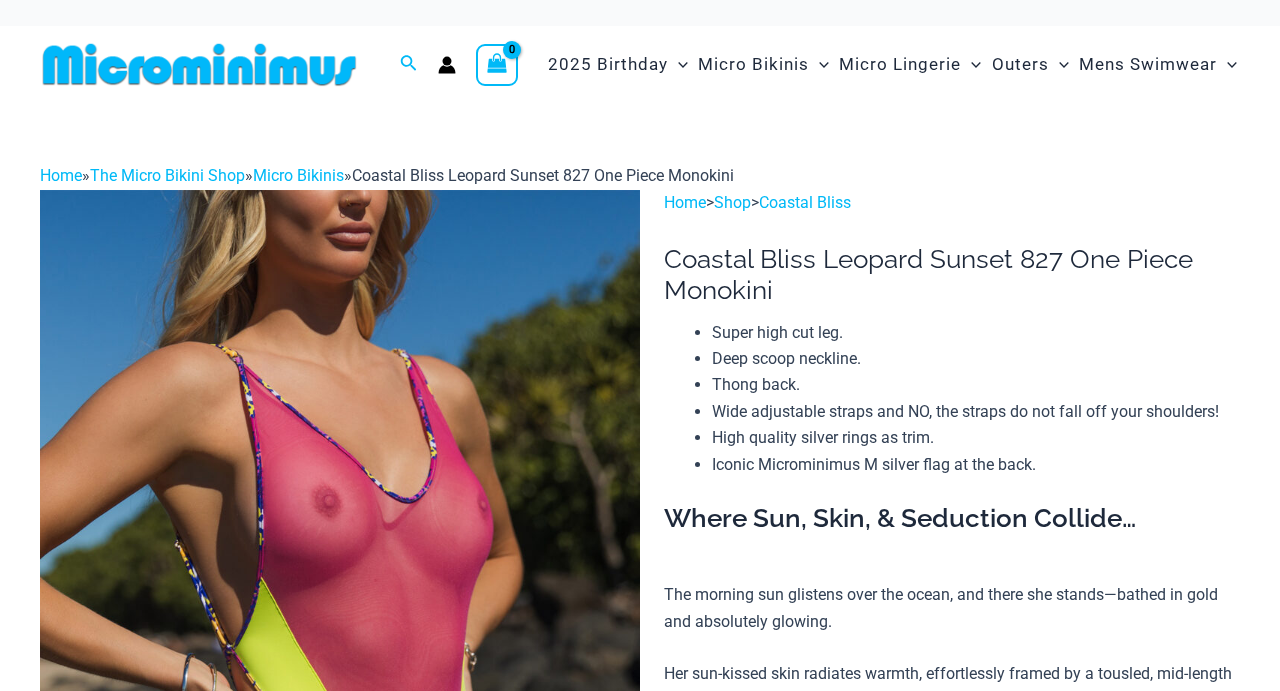 scroll, scrollTop: 433, scrollLeft: 0, axis: vertical 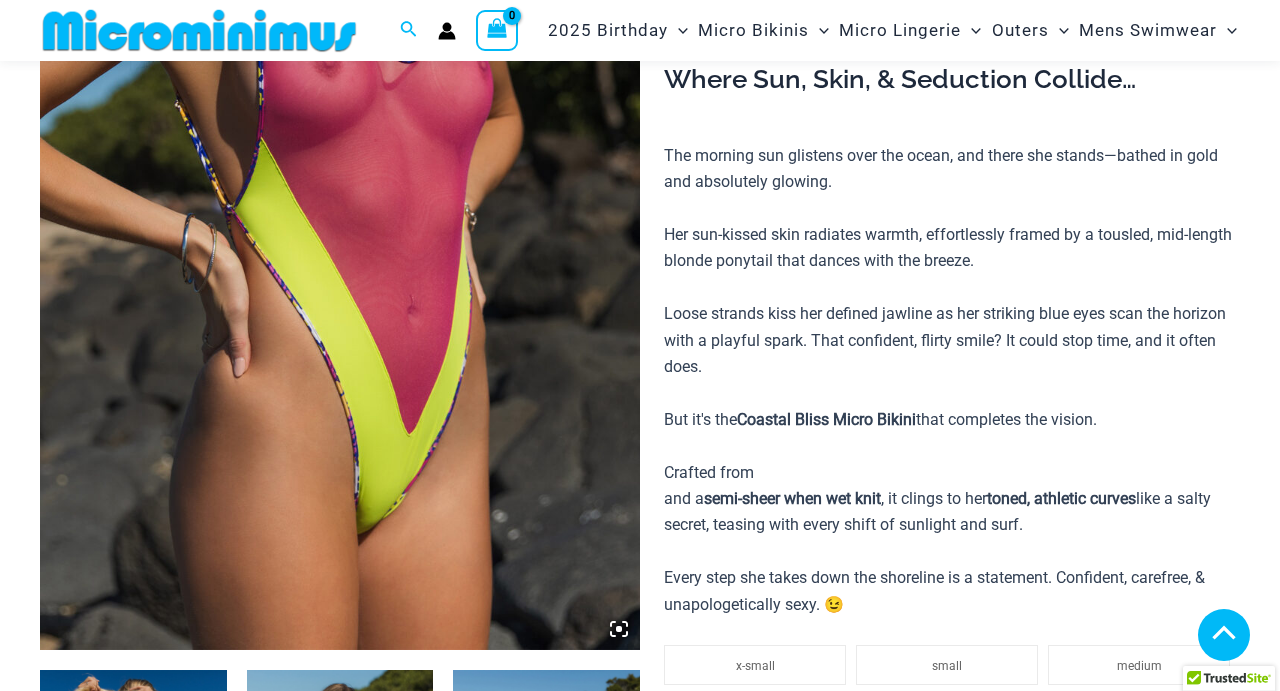 click at bounding box center [133, 810] 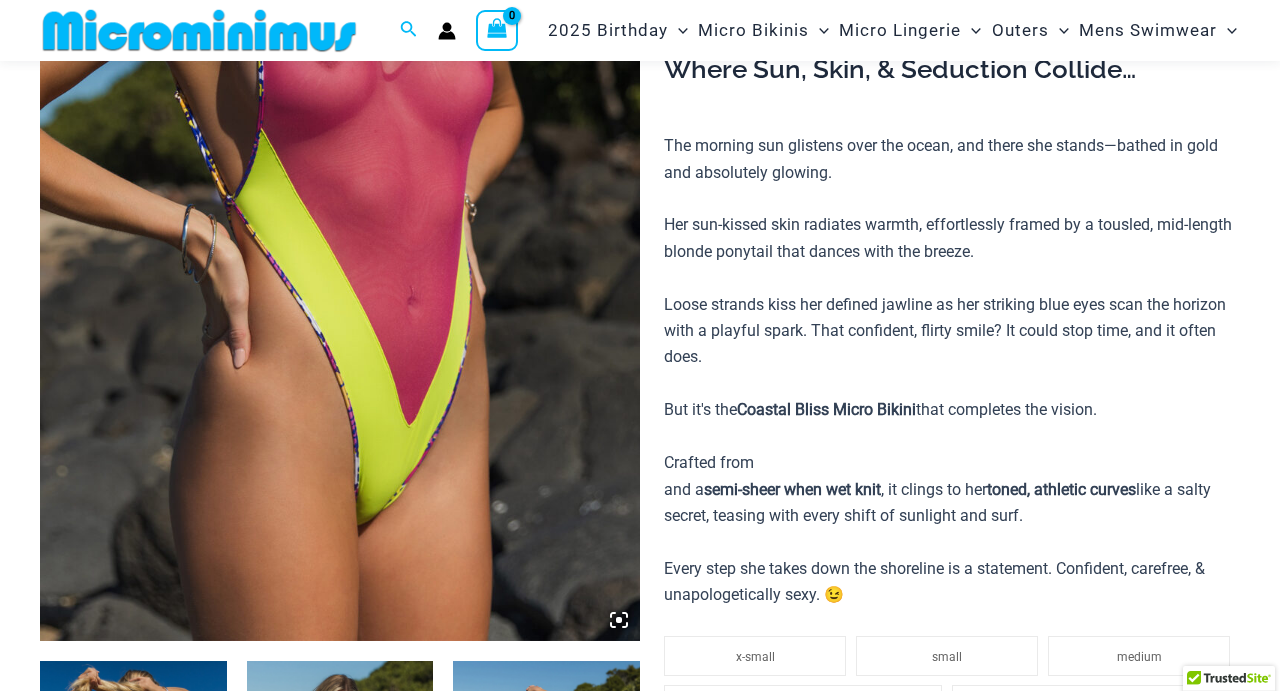 scroll, scrollTop: 61, scrollLeft: 0, axis: vertical 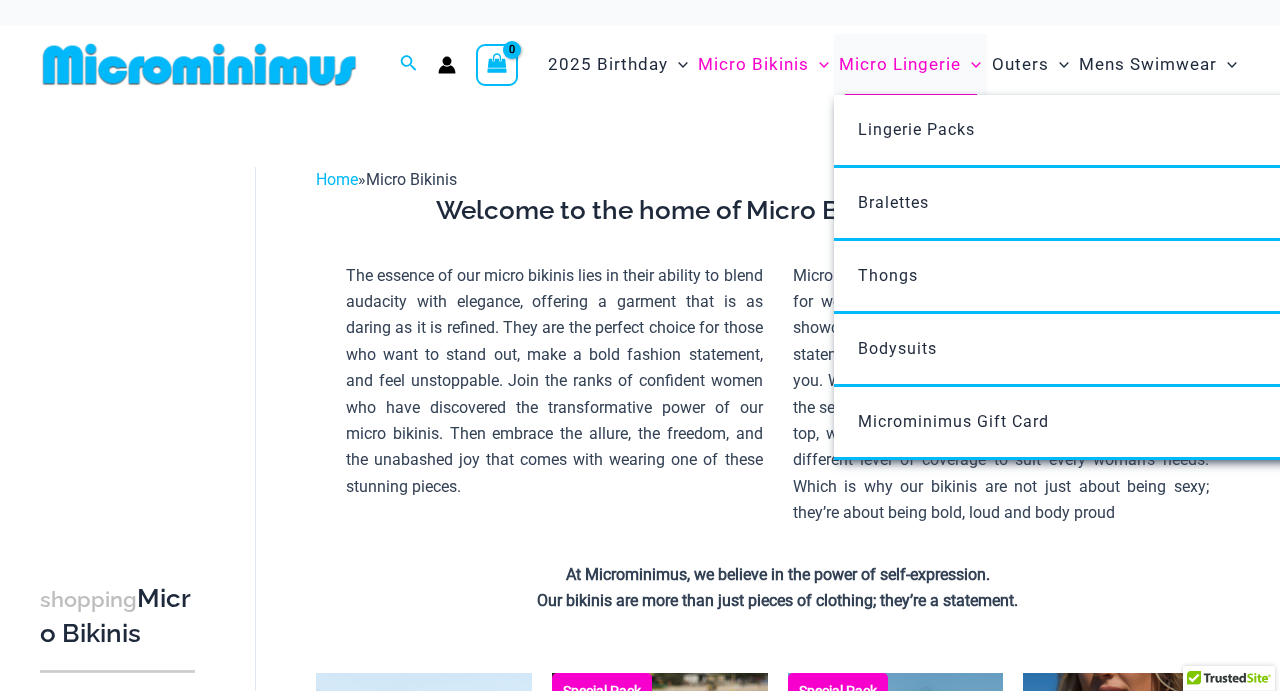 click on "Micro Lingerie" at bounding box center [900, 64] 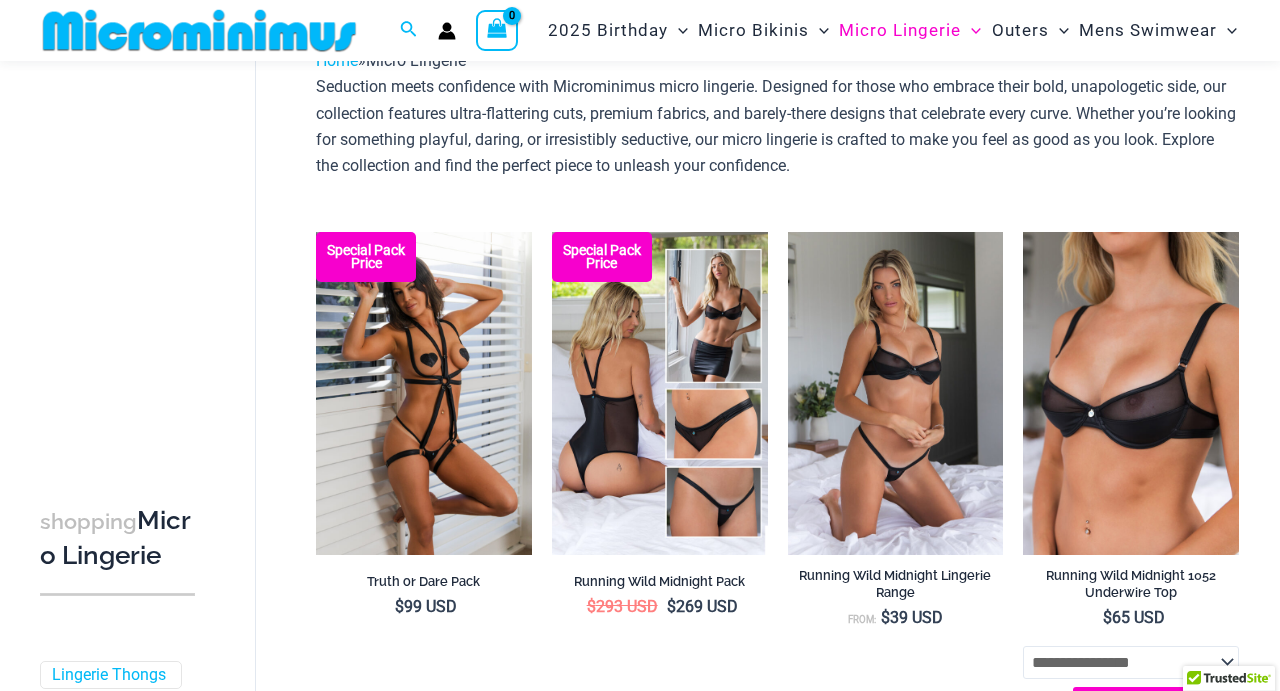 scroll, scrollTop: 158, scrollLeft: 0, axis: vertical 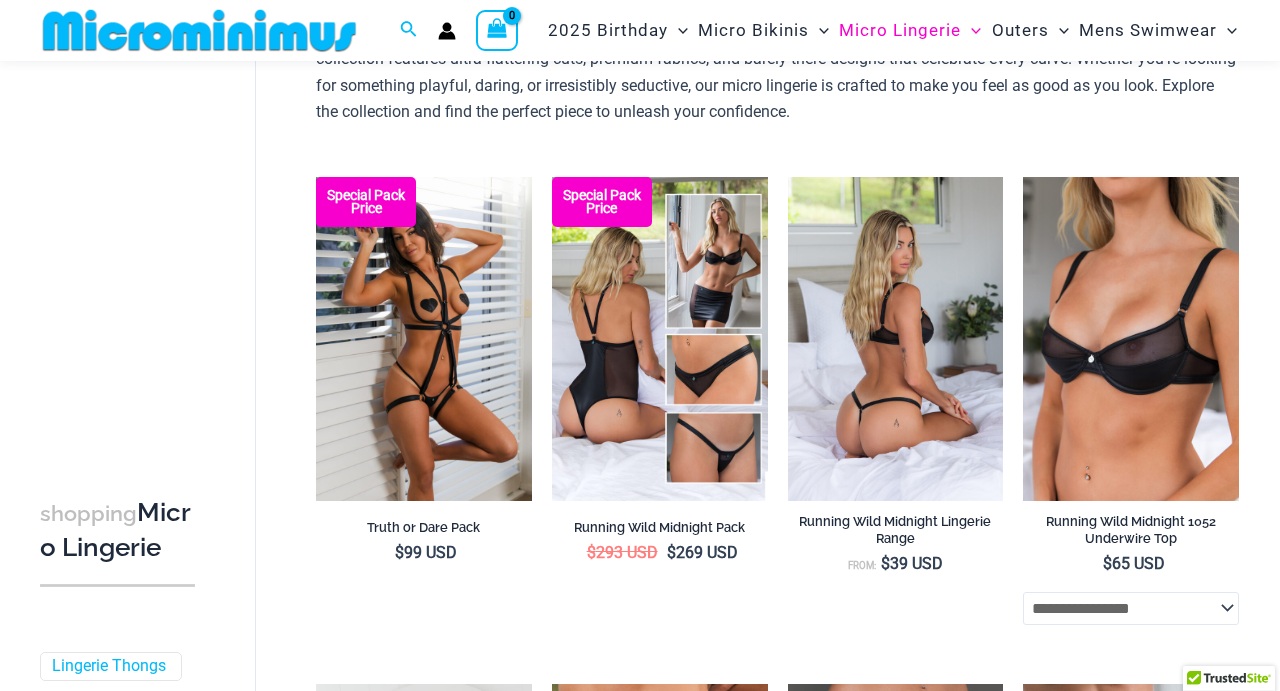 click at bounding box center [896, 339] 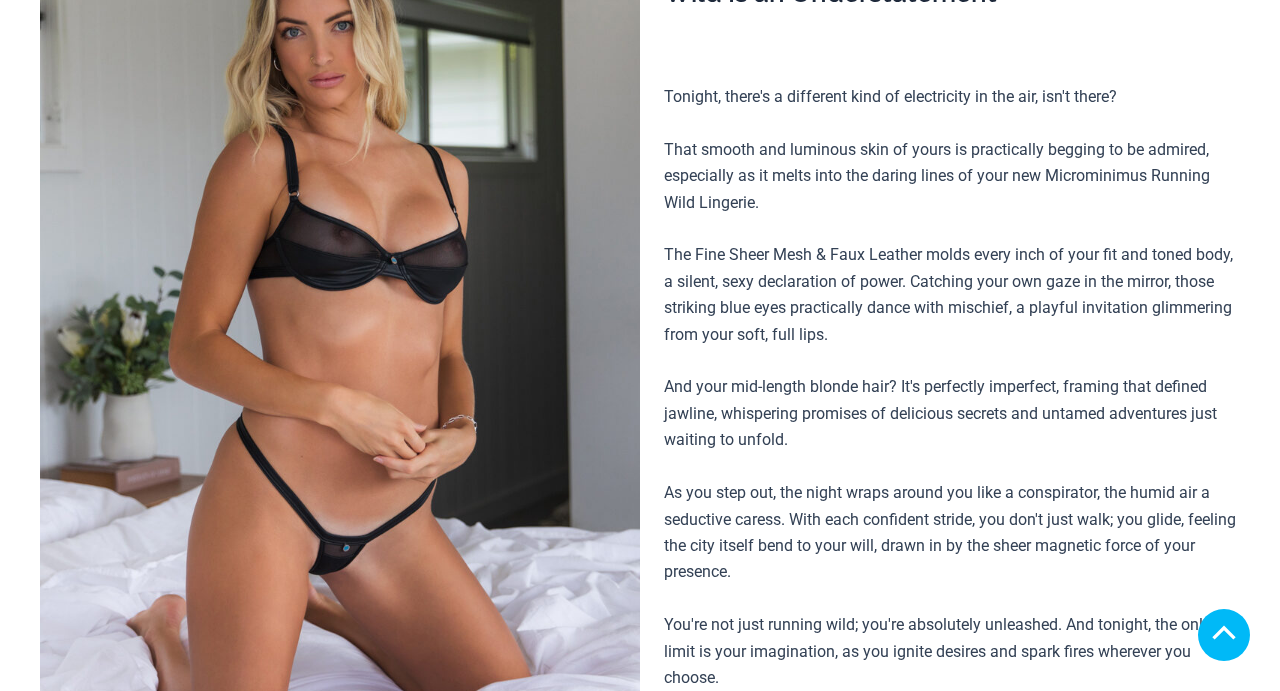 scroll, scrollTop: 311, scrollLeft: 0, axis: vertical 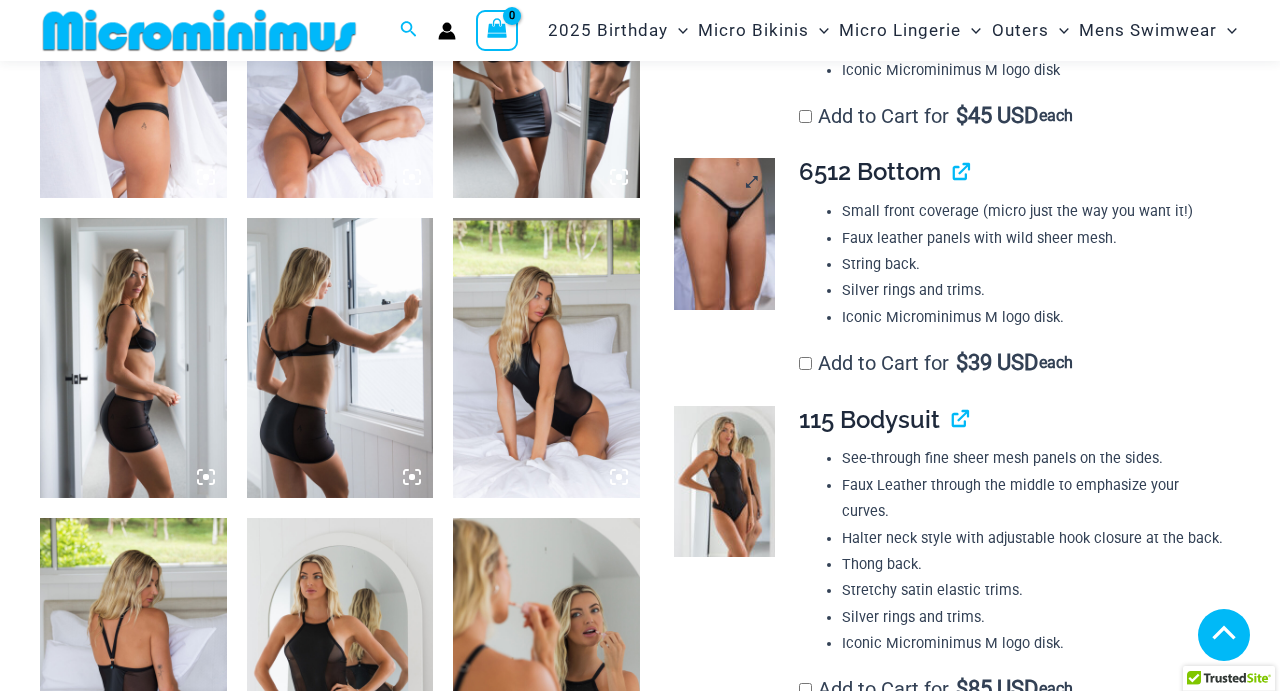 click at bounding box center (724, 233) 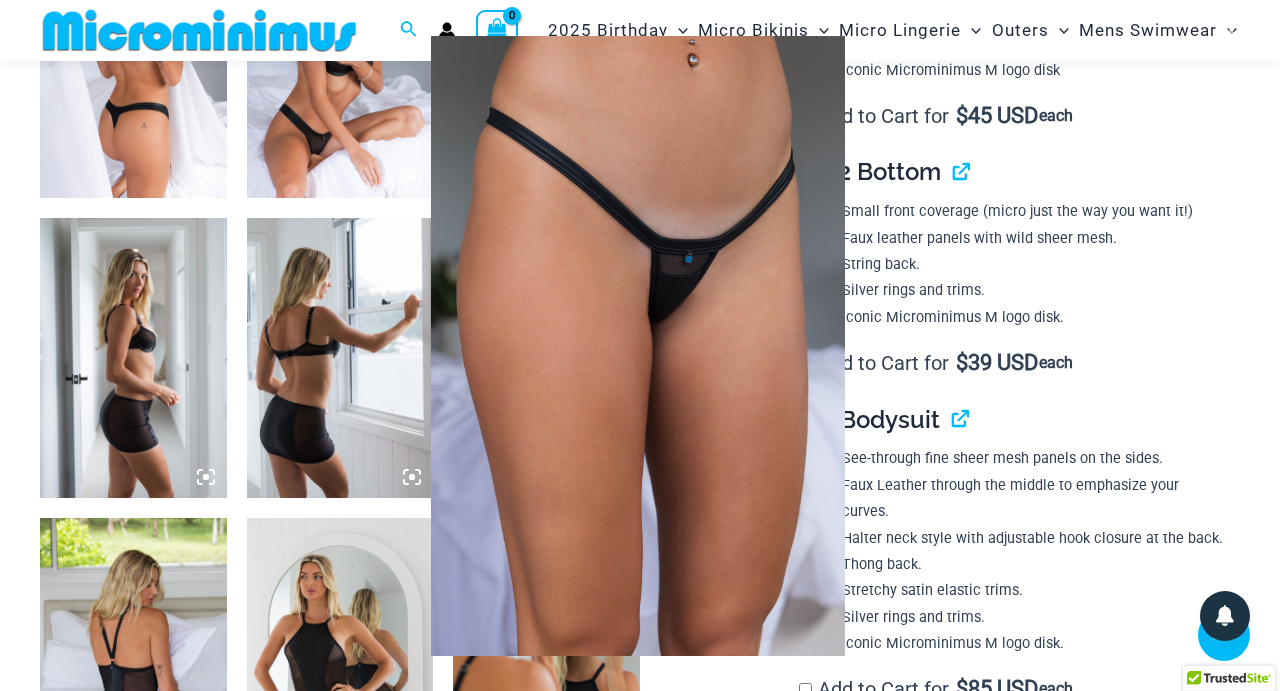 click at bounding box center (640, 345) 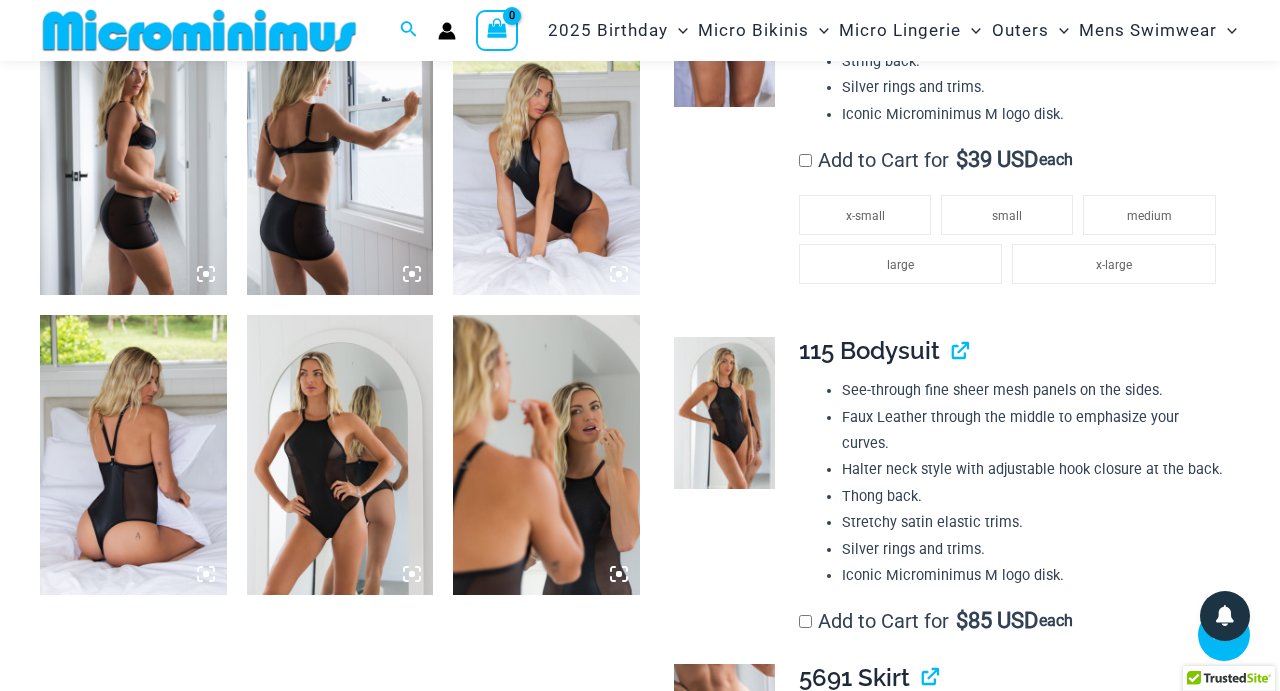 scroll, scrollTop: 1678, scrollLeft: 0, axis: vertical 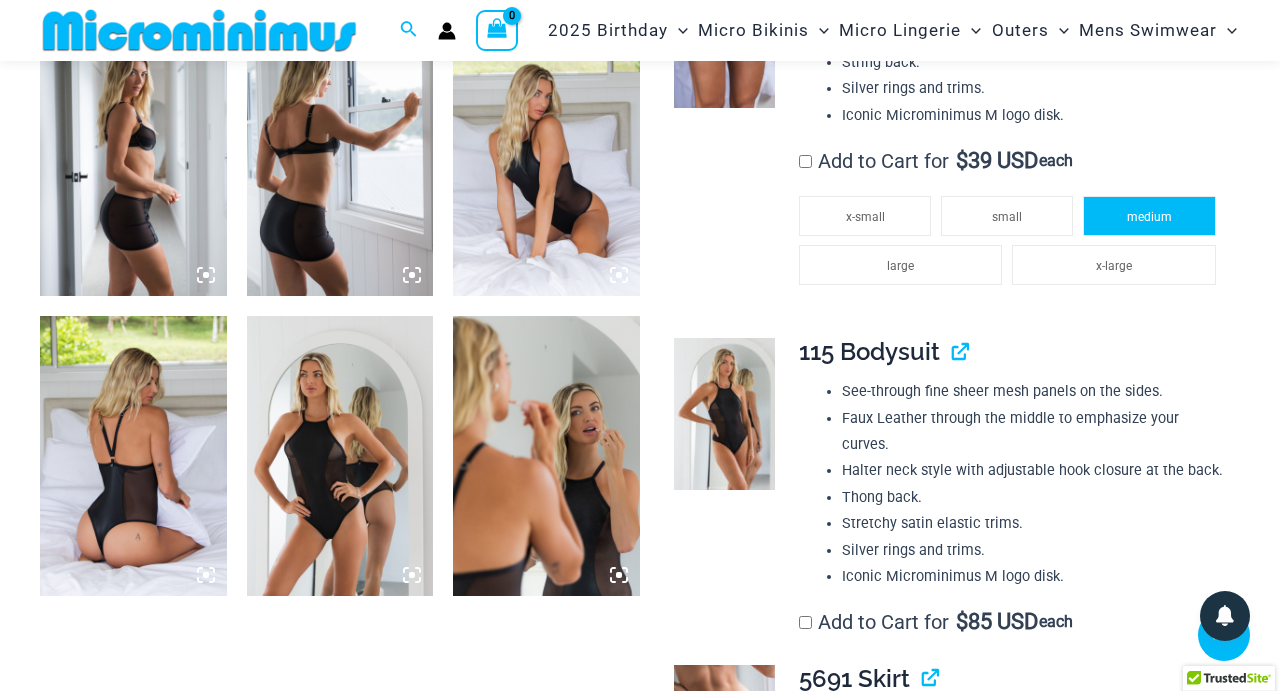 click on "medium" 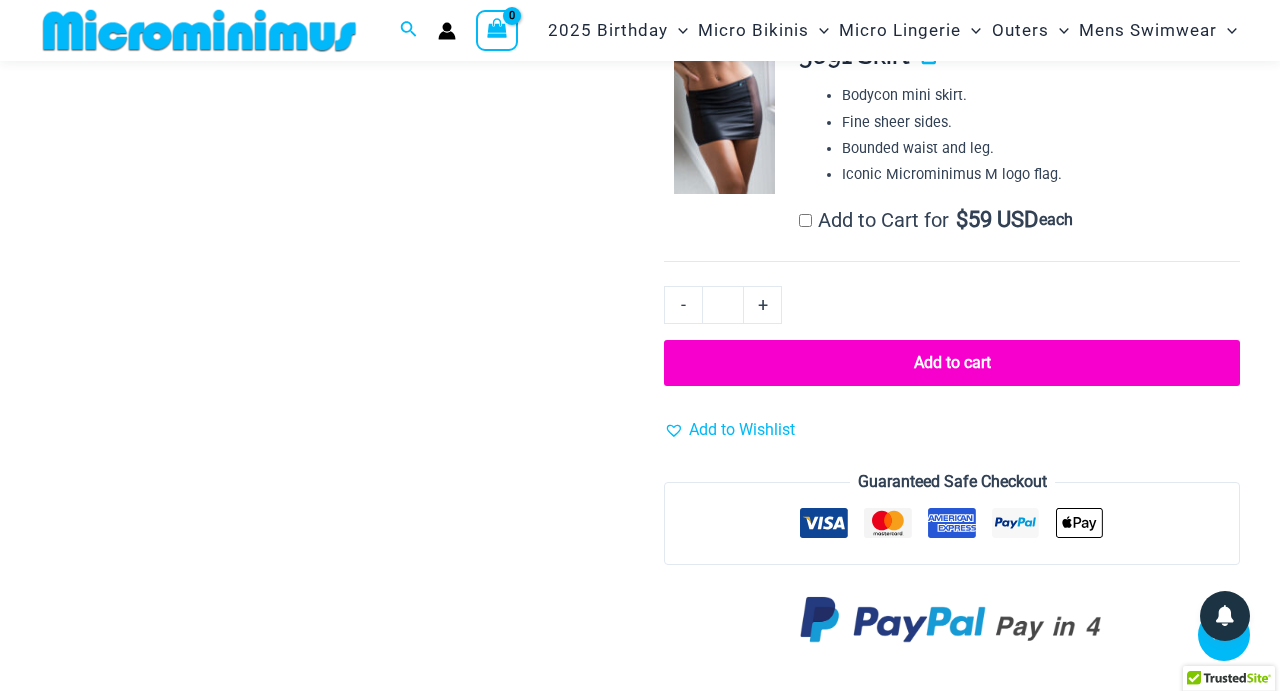 scroll, scrollTop: 2374, scrollLeft: 0, axis: vertical 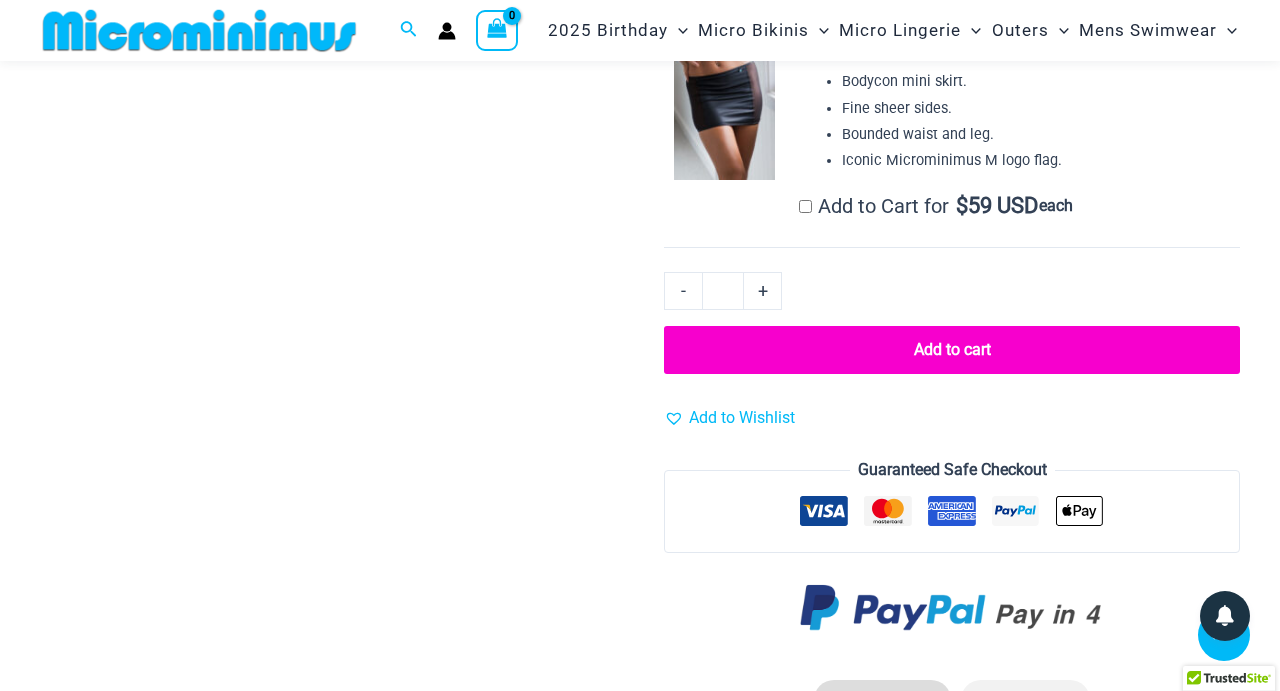 click on "Add to cart" at bounding box center [952, 350] 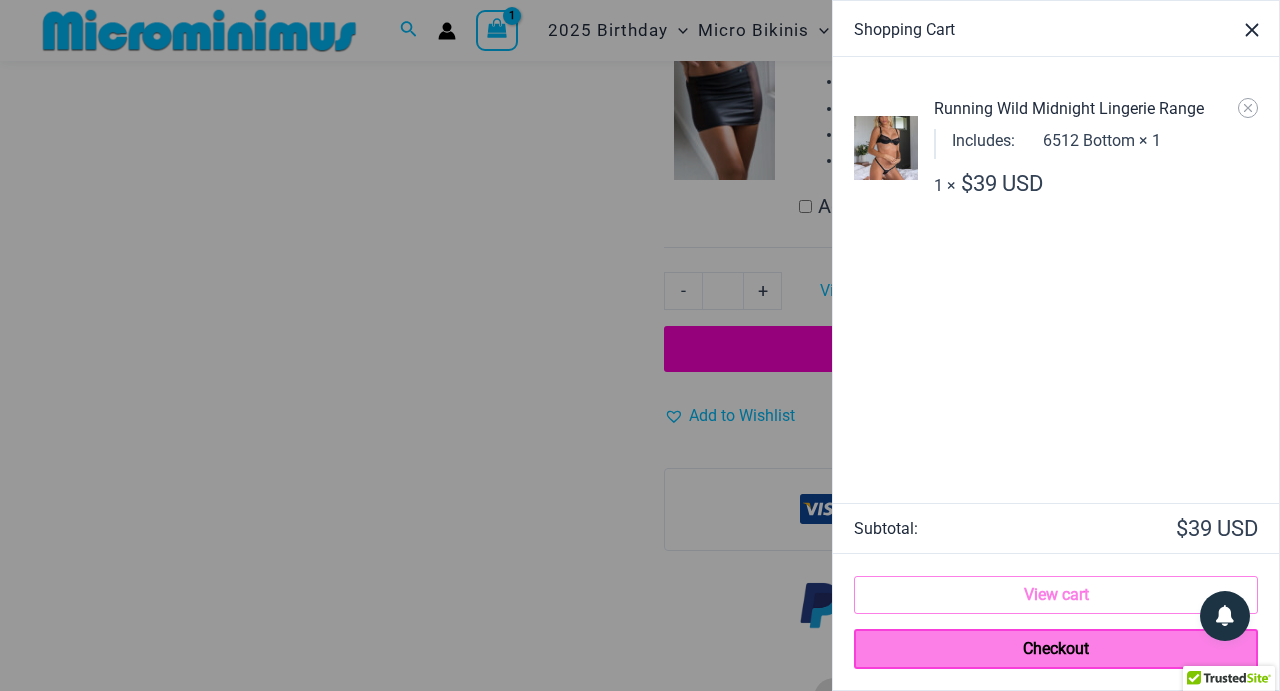 click at bounding box center (640, 345) 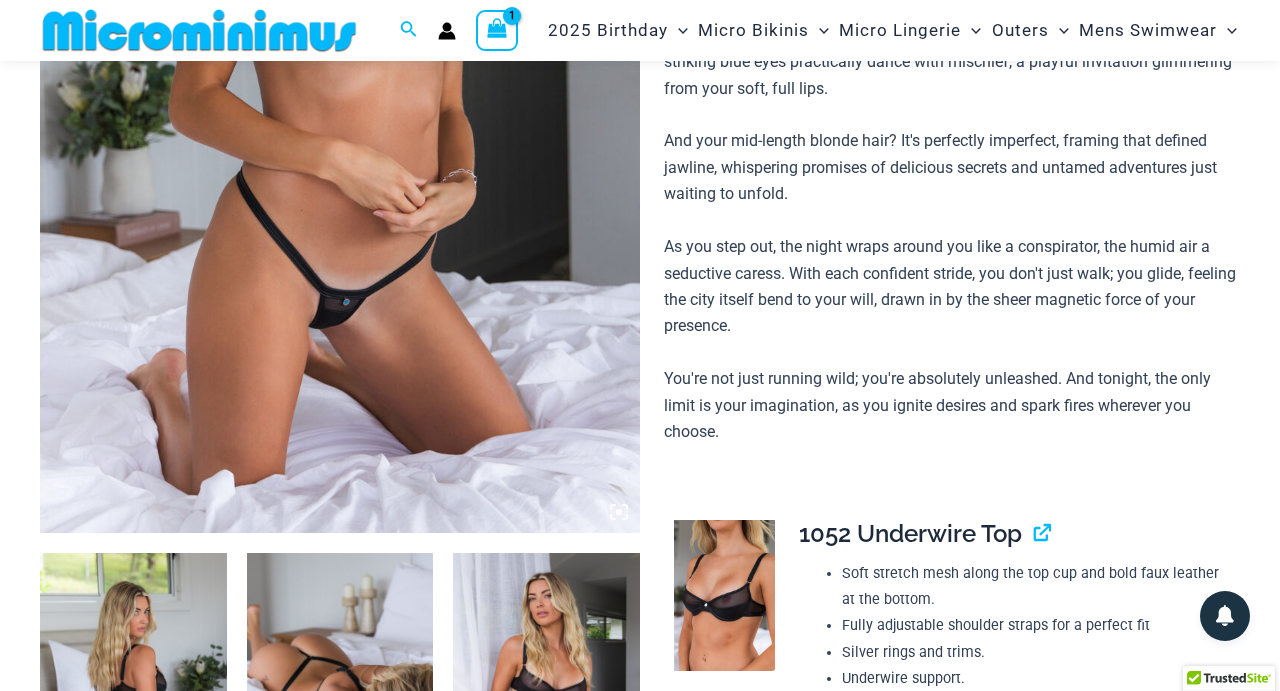 scroll, scrollTop: 0, scrollLeft: 0, axis: both 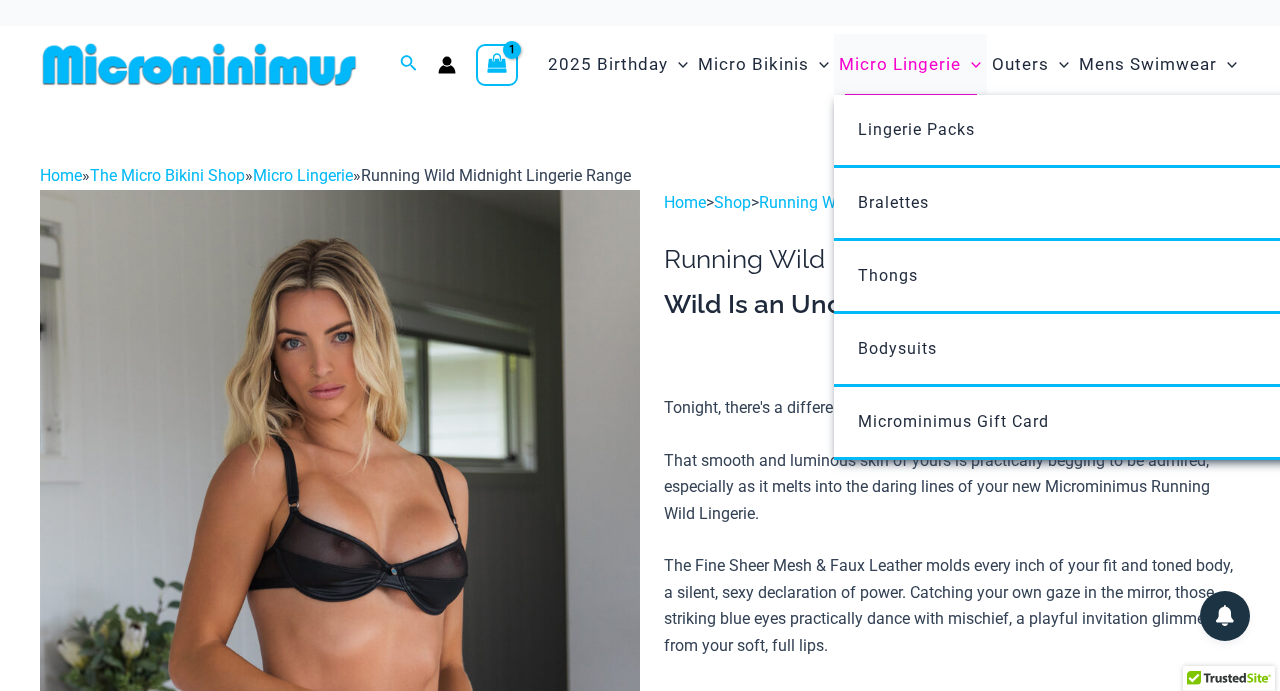 click on "Micro Lingerie" at bounding box center (900, 64) 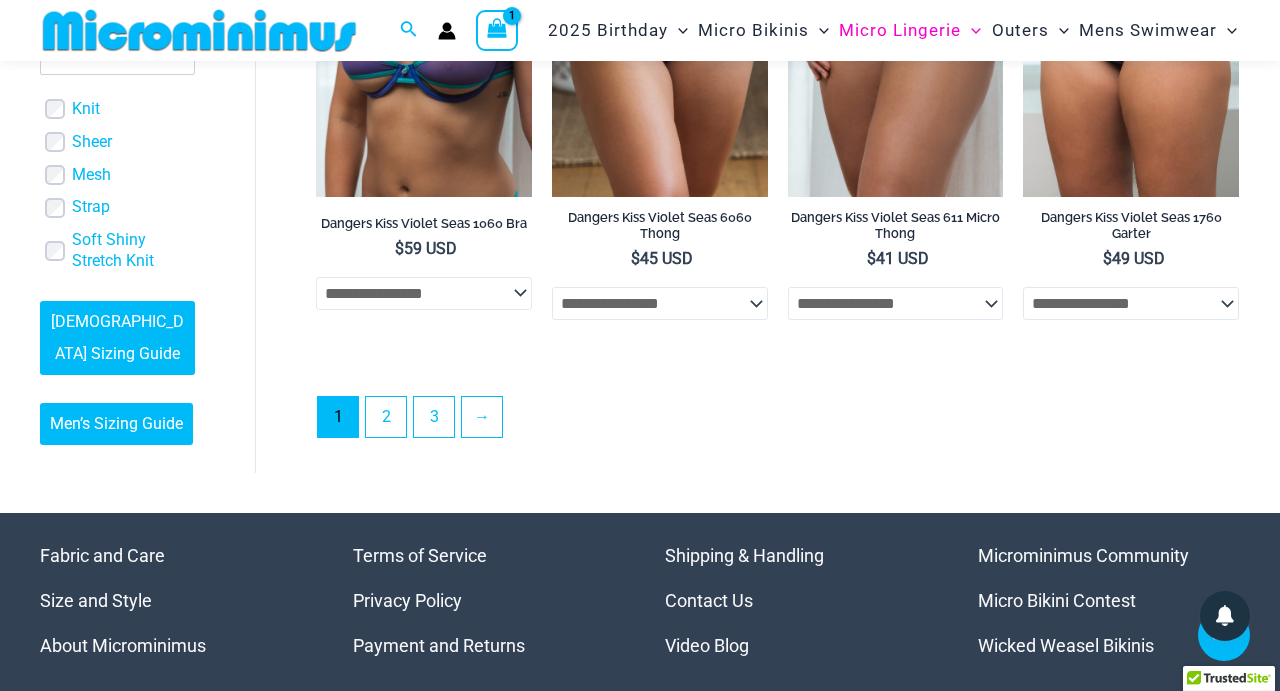 scroll, scrollTop: 4098, scrollLeft: 0, axis: vertical 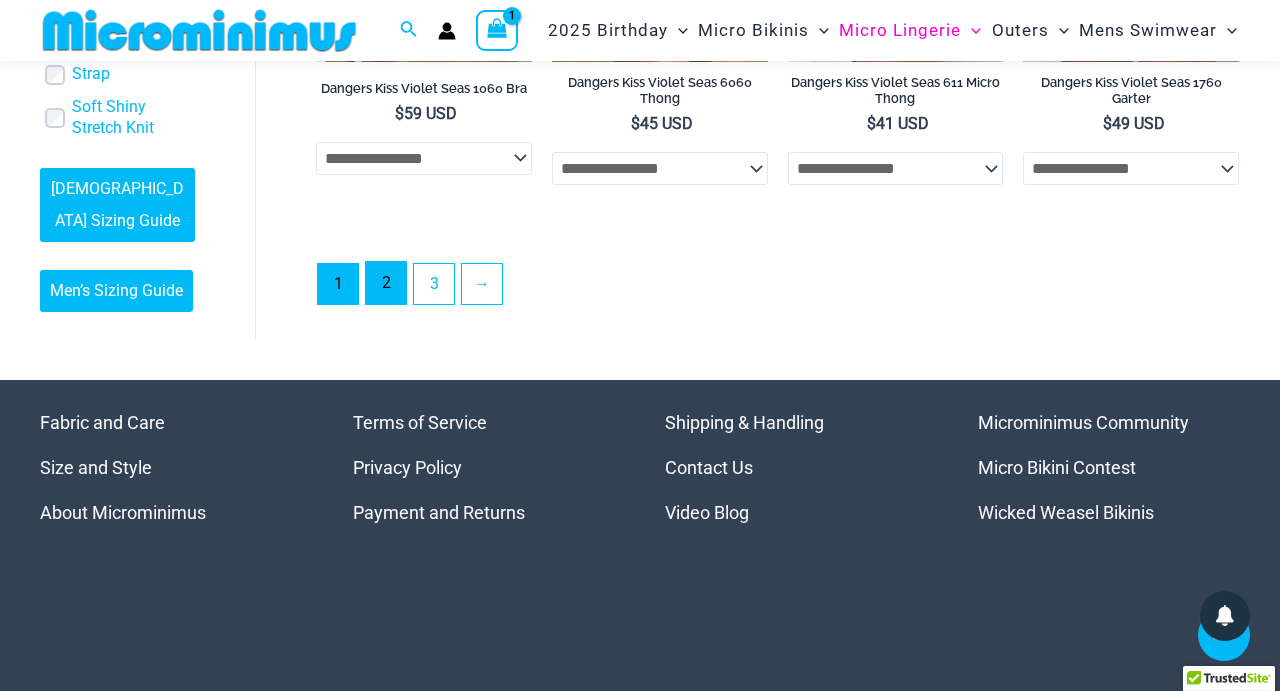 click on "2" at bounding box center (386, 283) 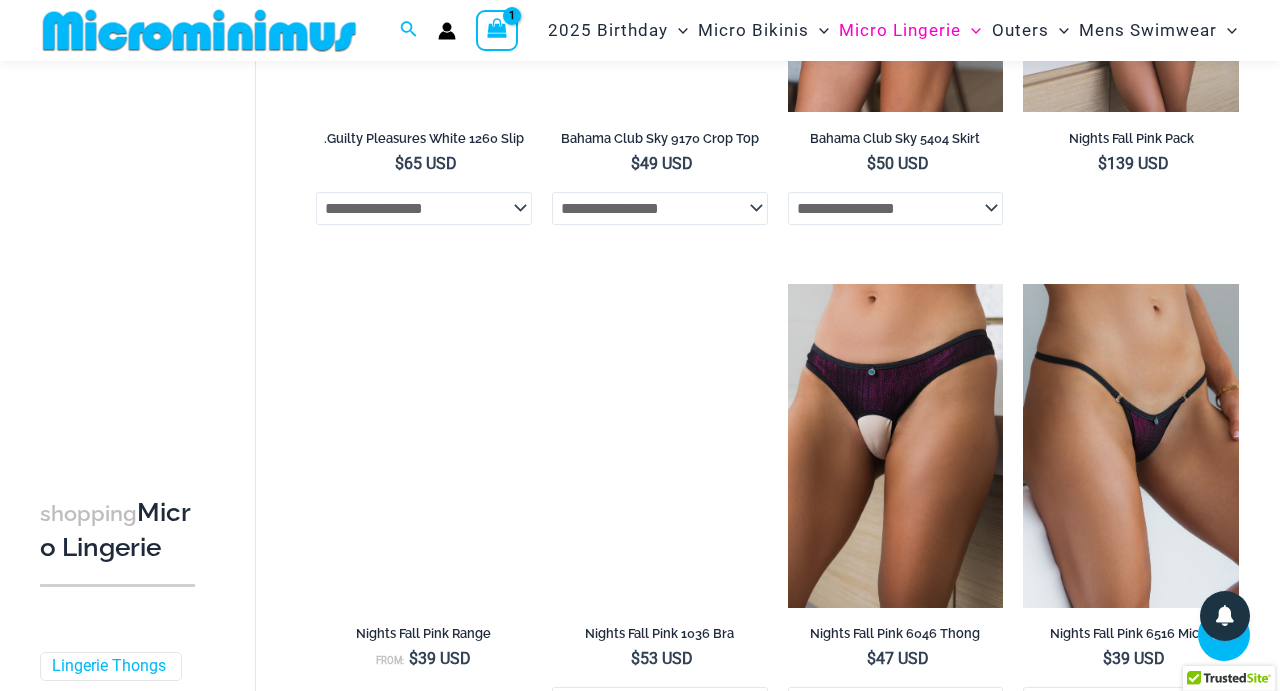 scroll, scrollTop: 1497, scrollLeft: 0, axis: vertical 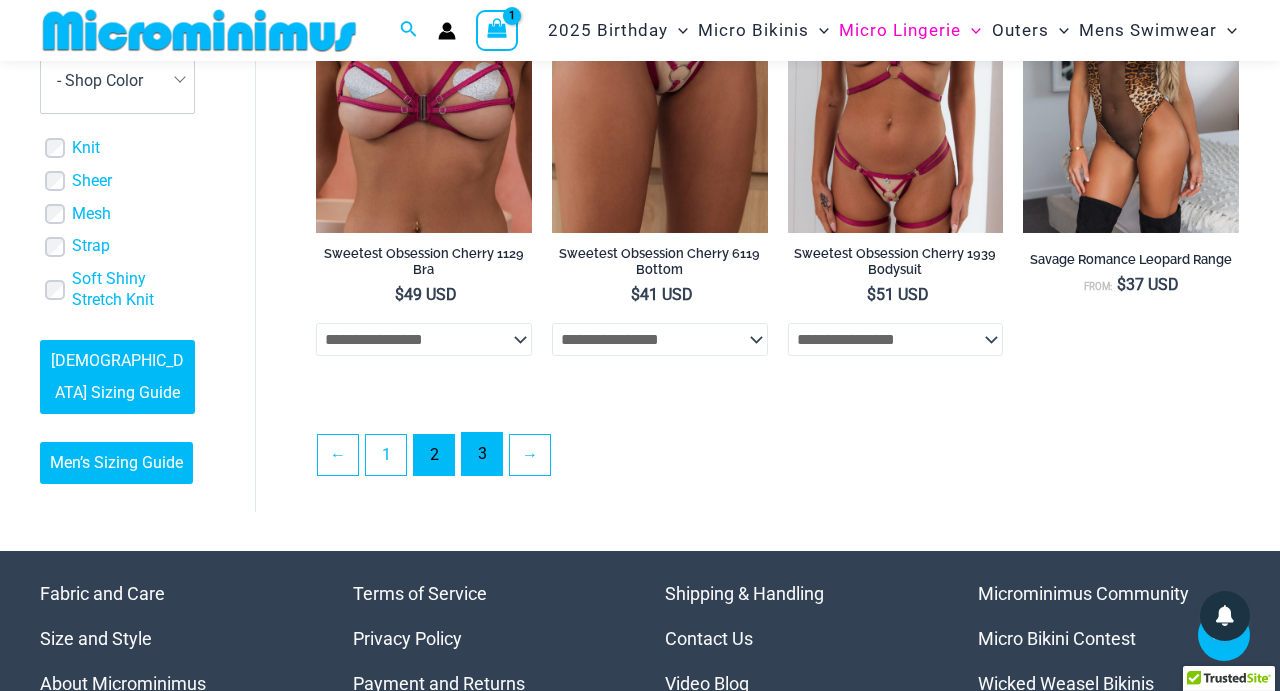 click on "3" at bounding box center (482, 454) 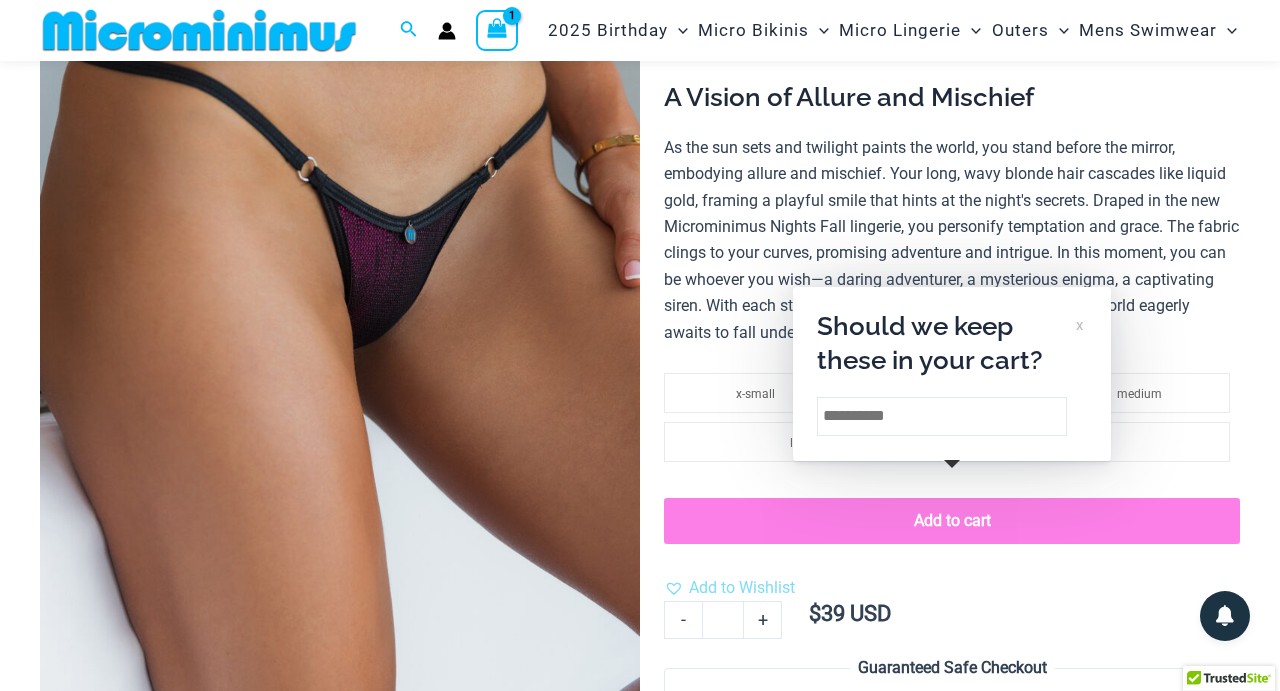 scroll, scrollTop: 326, scrollLeft: 0, axis: vertical 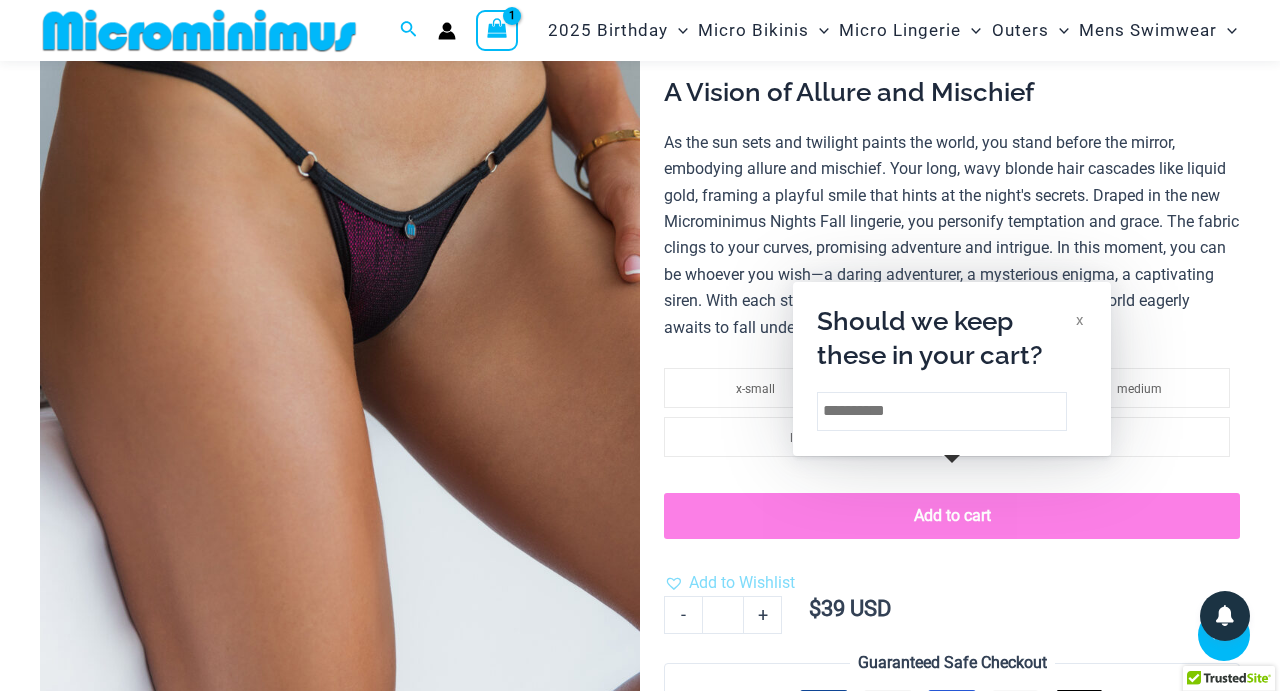 click on "x" 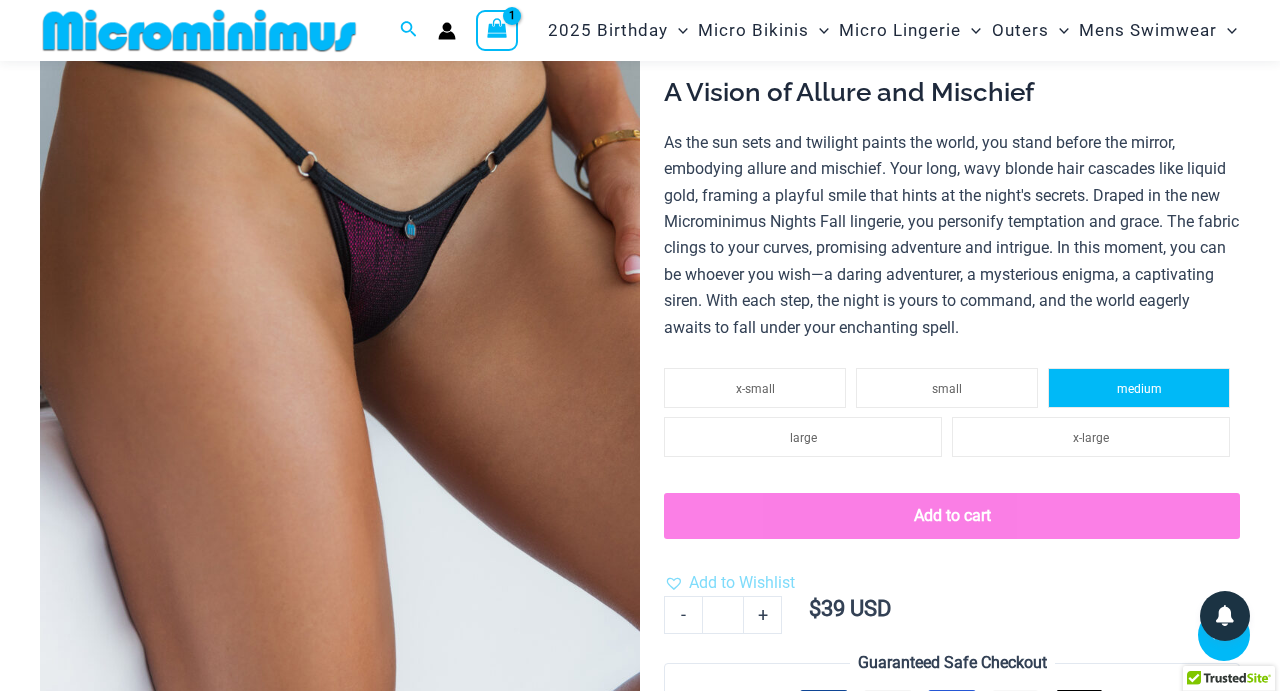 click on "medium" 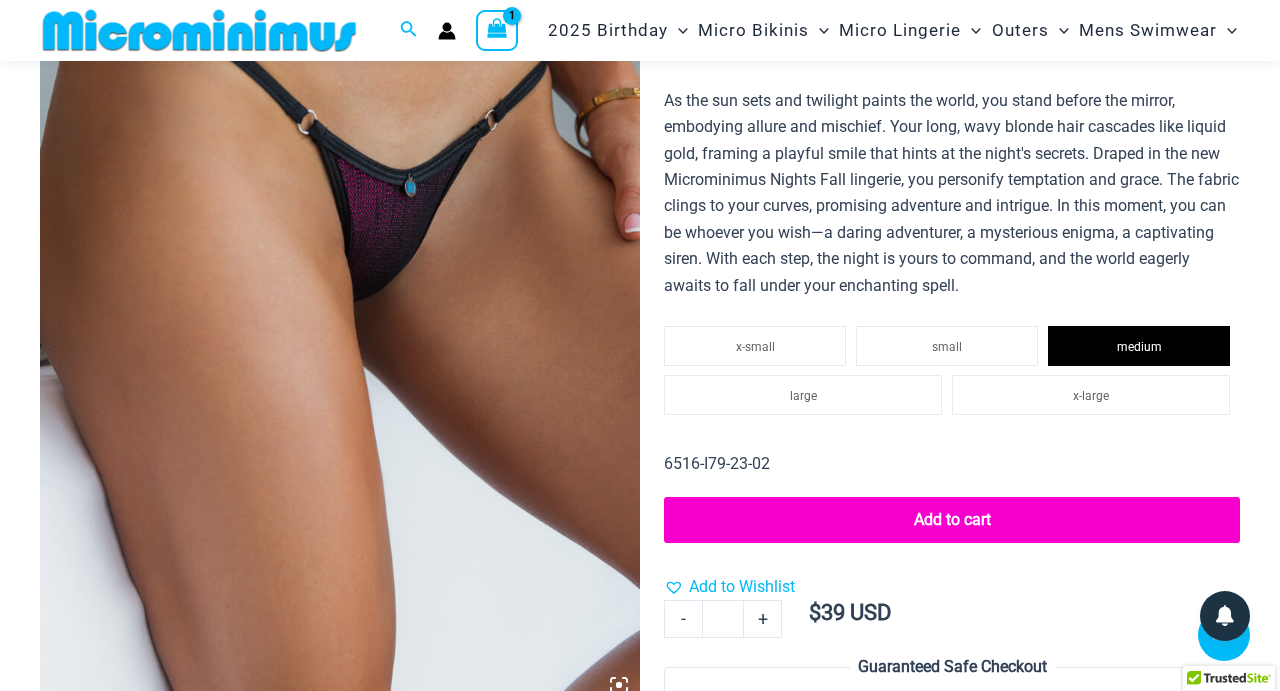 scroll, scrollTop: 375, scrollLeft: 0, axis: vertical 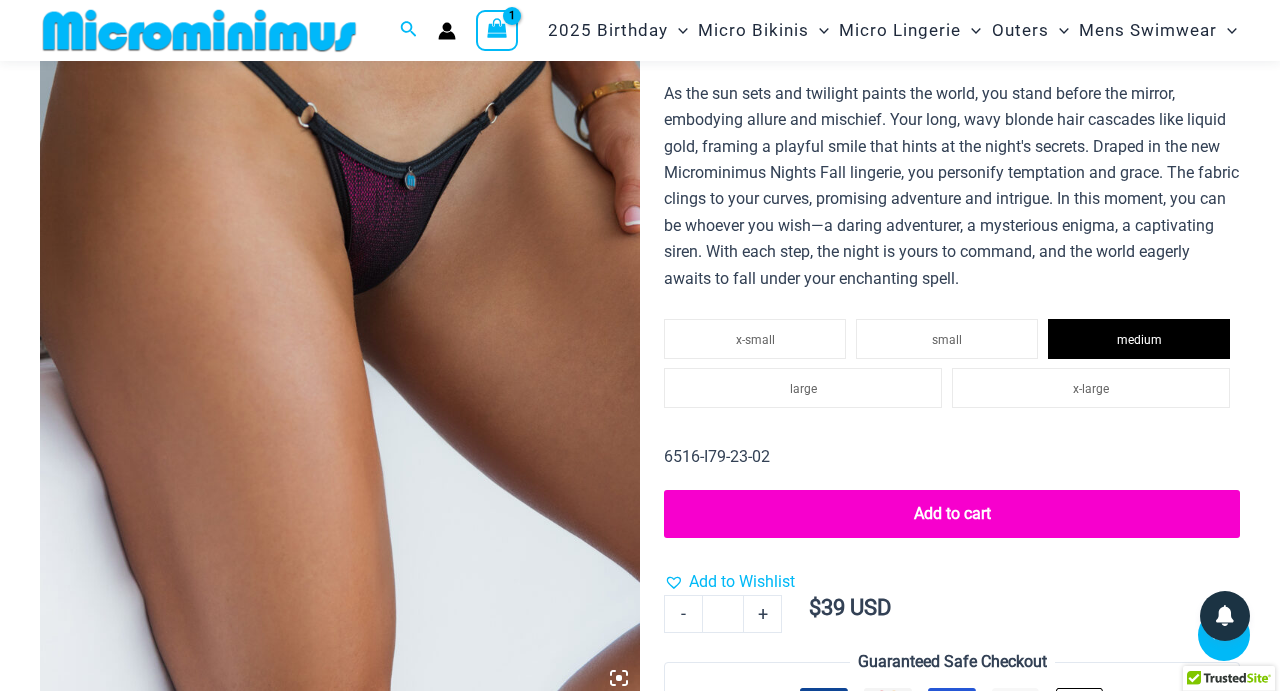 click on "Add to cart" 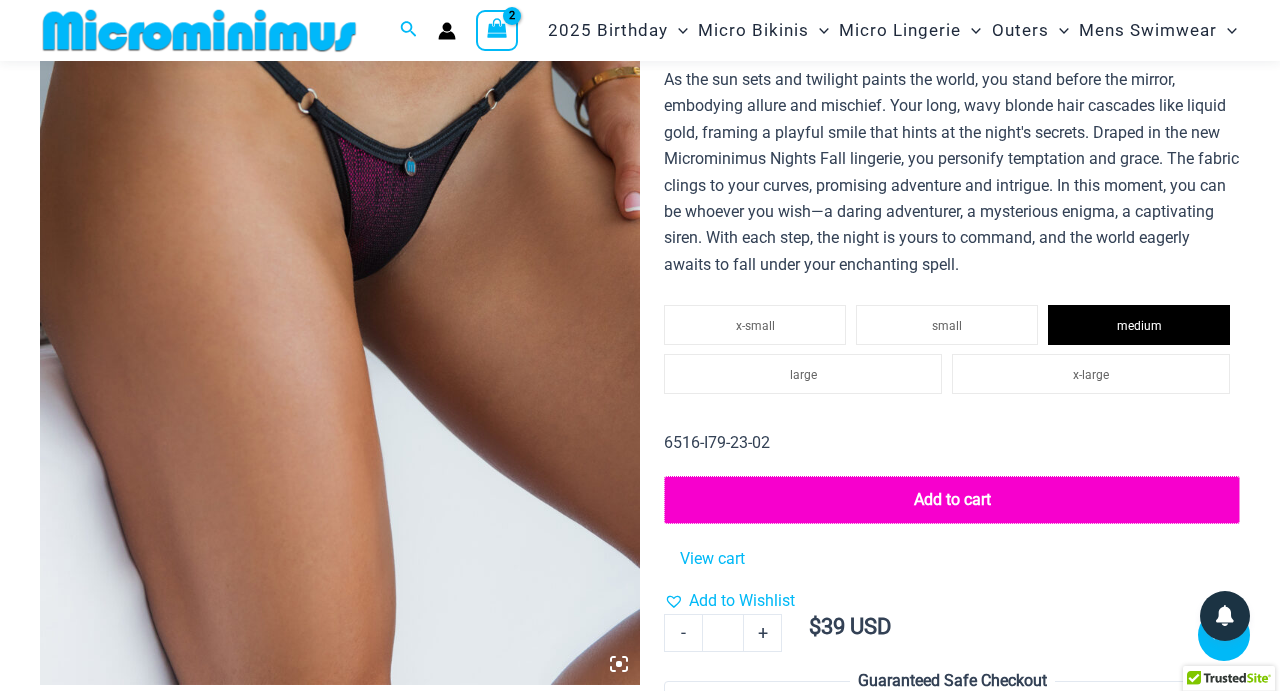 scroll, scrollTop: 435, scrollLeft: 0, axis: vertical 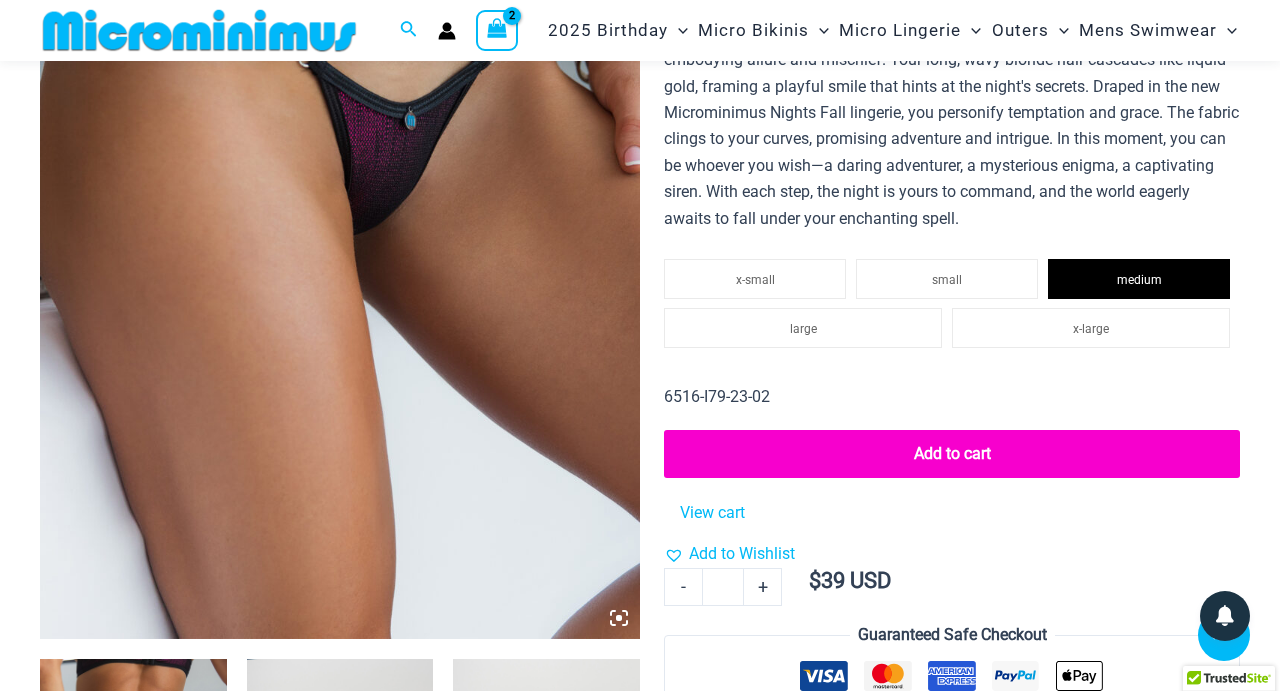 click on "Add to cart" 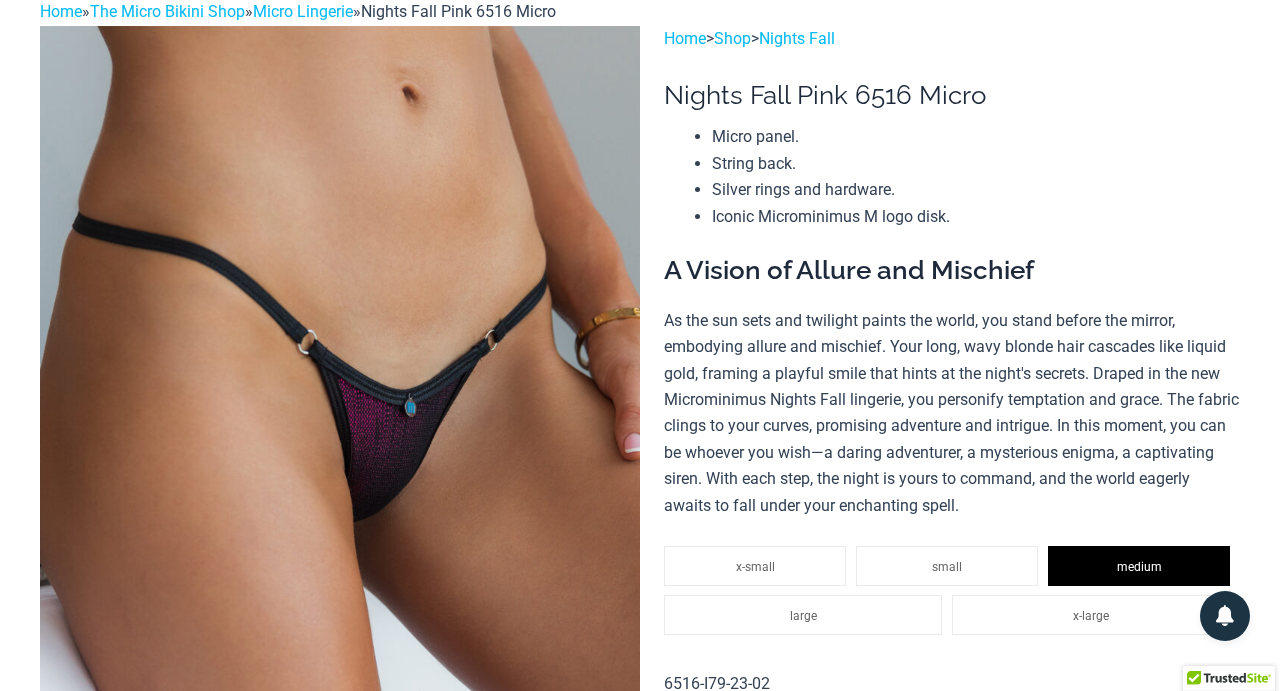 scroll, scrollTop: 0, scrollLeft: 0, axis: both 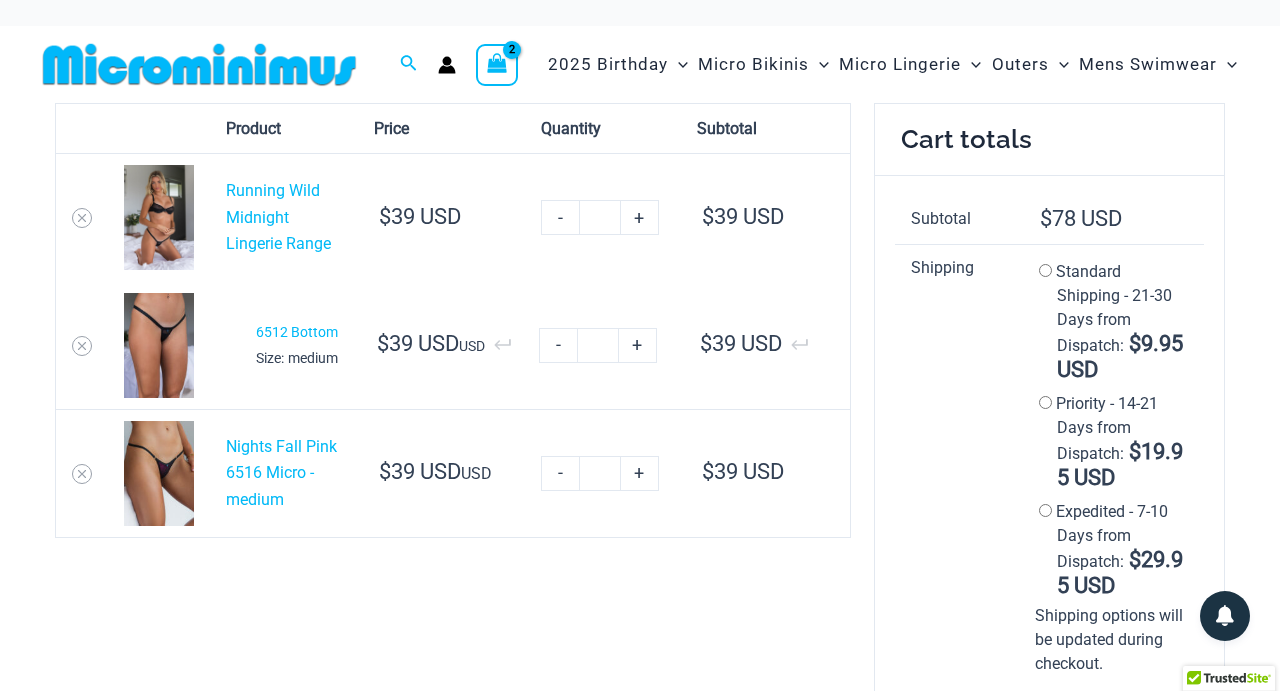 click on "-" at bounding box center (558, 345) 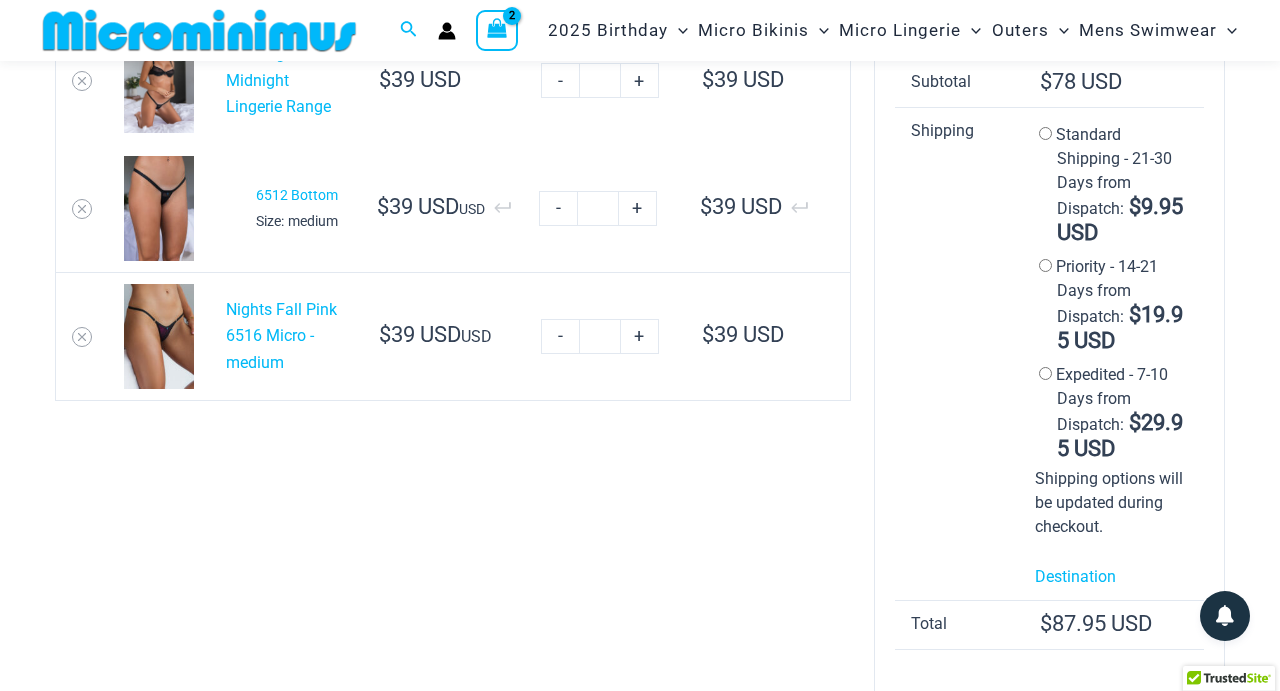 scroll, scrollTop: 0, scrollLeft: 0, axis: both 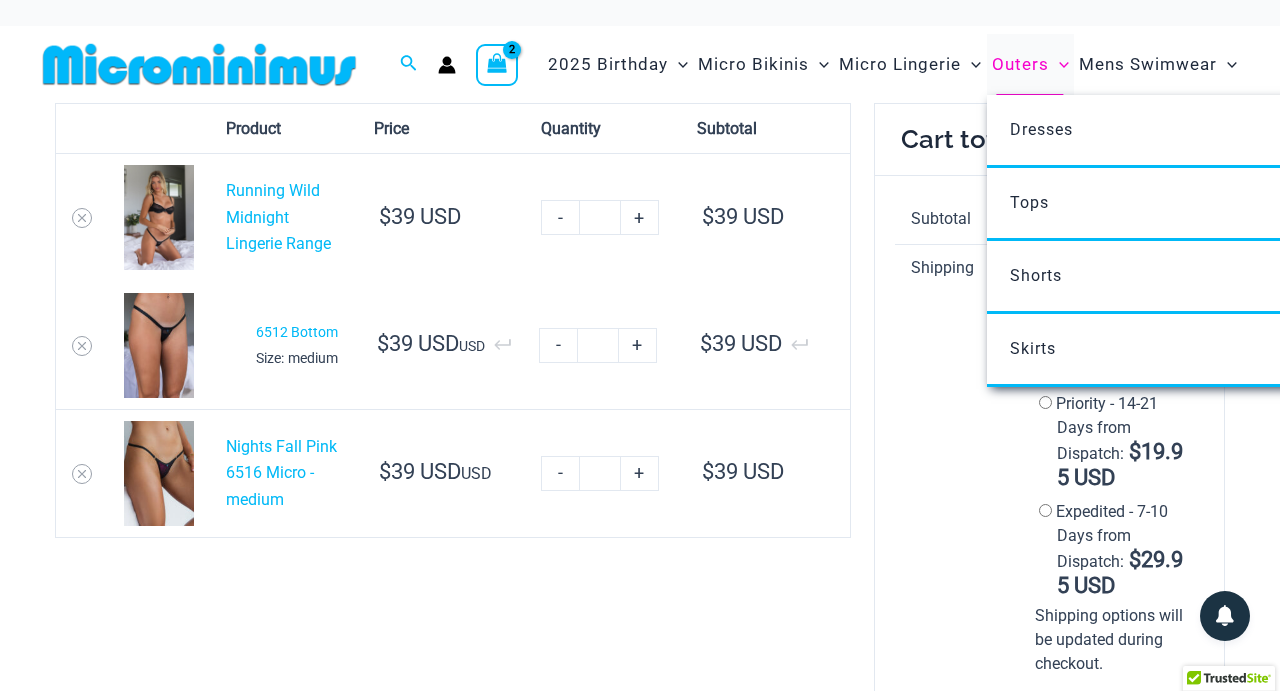 click on "Outers" at bounding box center [1020, 64] 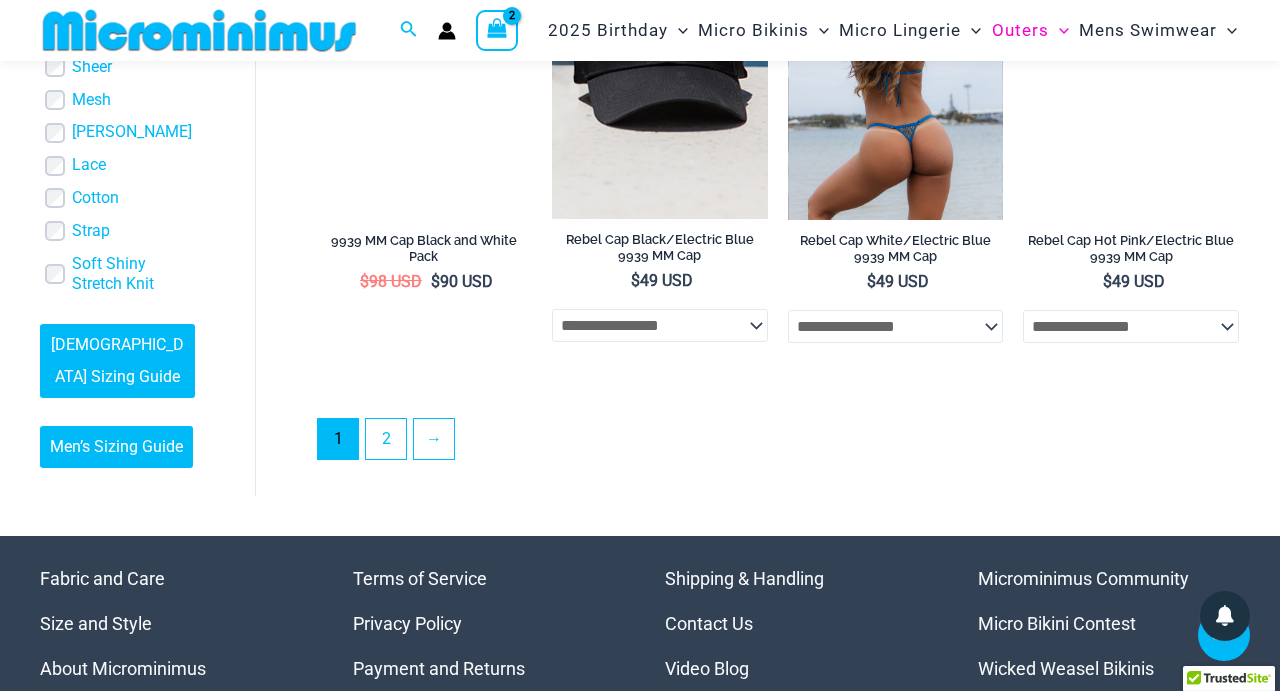 scroll, scrollTop: 3887, scrollLeft: 0, axis: vertical 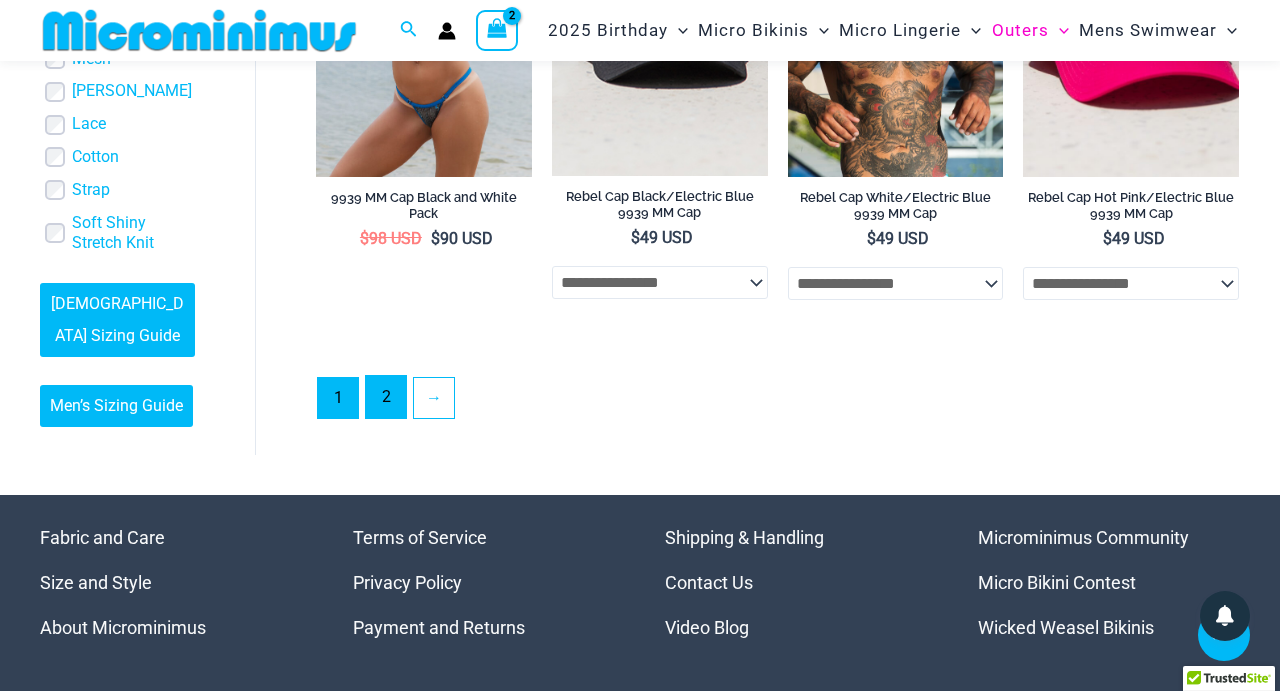 click on "2" at bounding box center (386, 397) 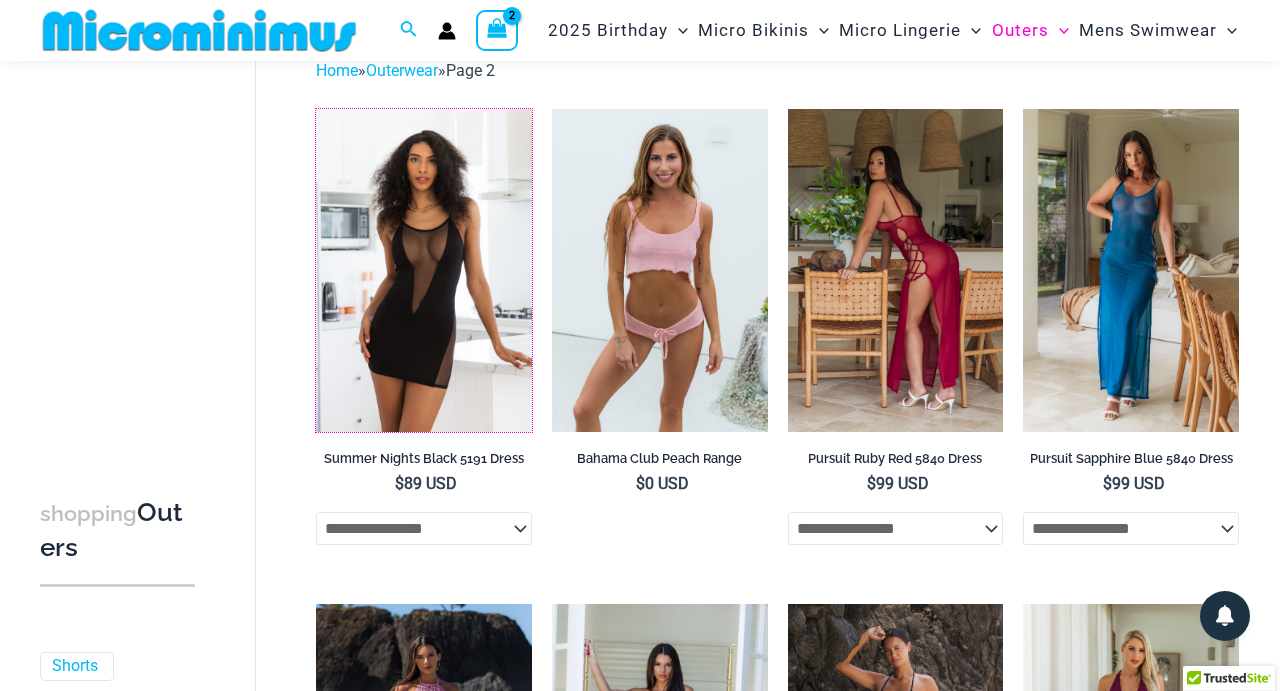 scroll, scrollTop: 0, scrollLeft: 0, axis: both 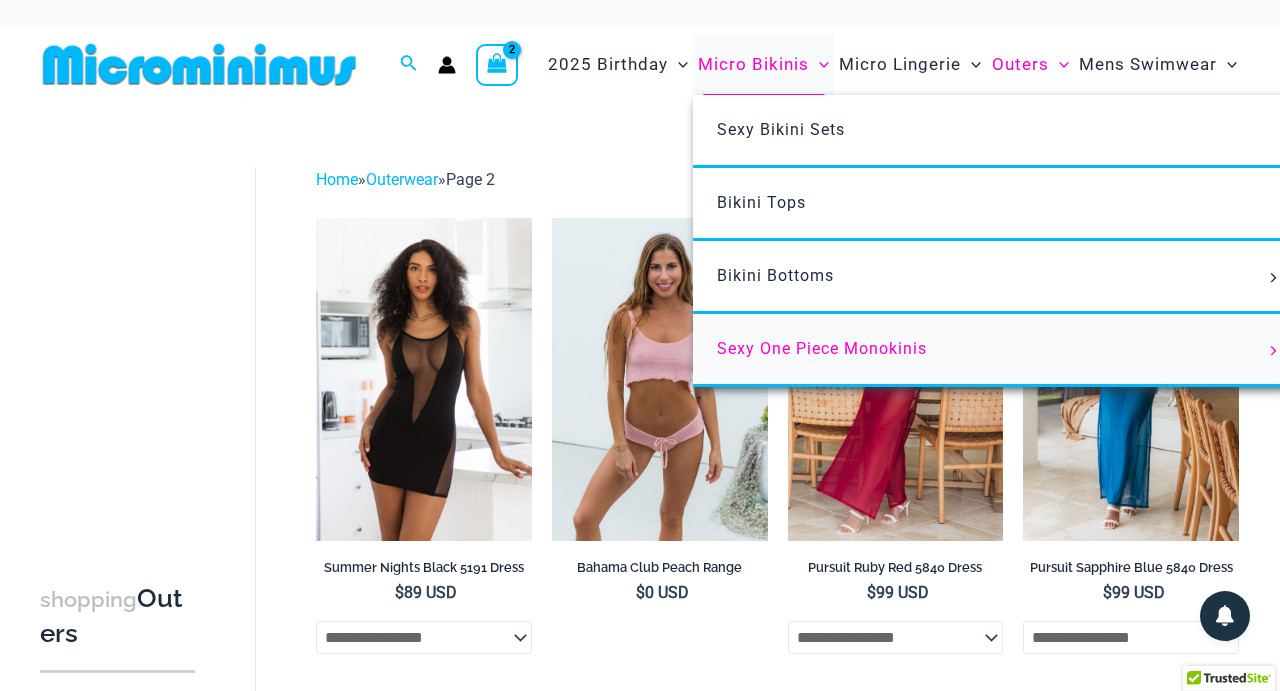 click on "Sexy One Piece Monokinis" at bounding box center [822, 348] 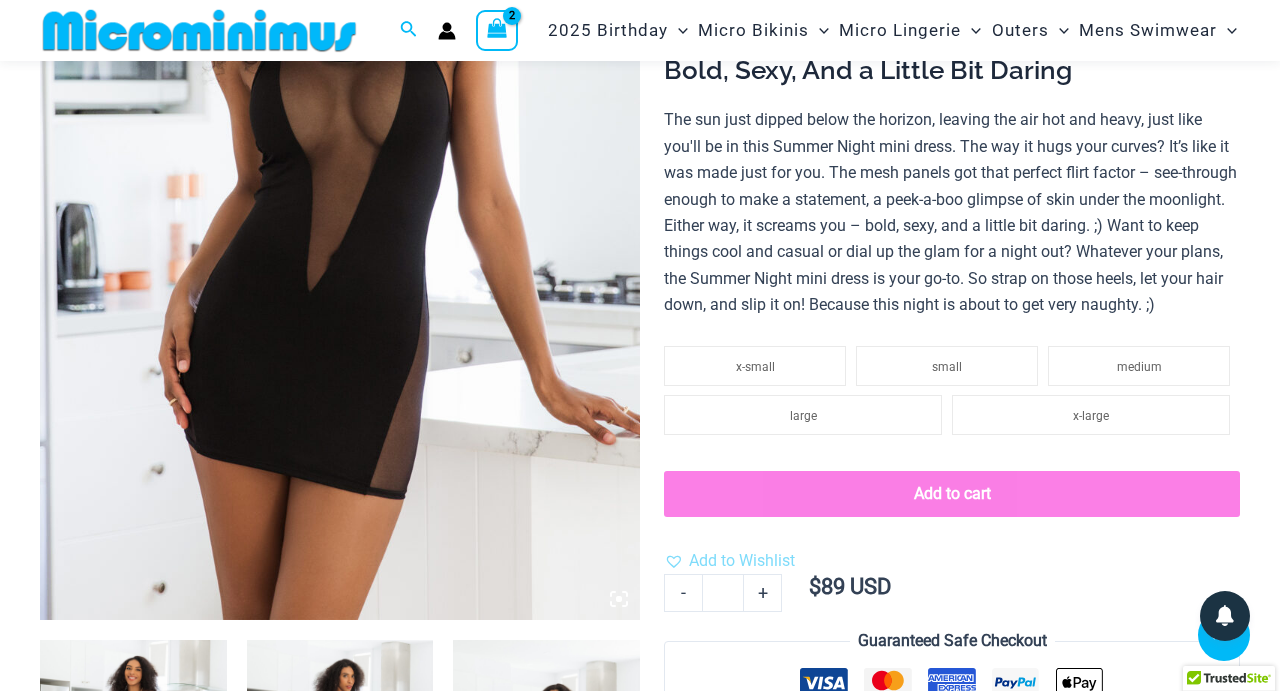 scroll, scrollTop: 0, scrollLeft: 0, axis: both 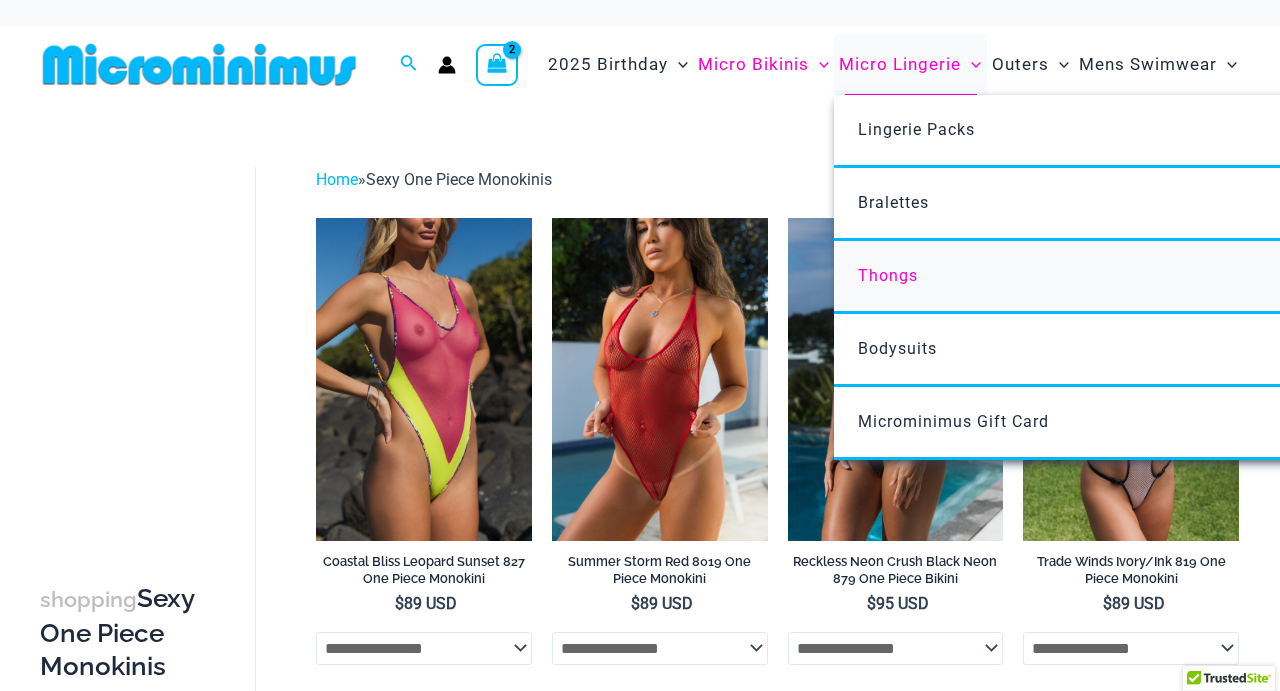 click on "Thongs" at bounding box center [888, 275] 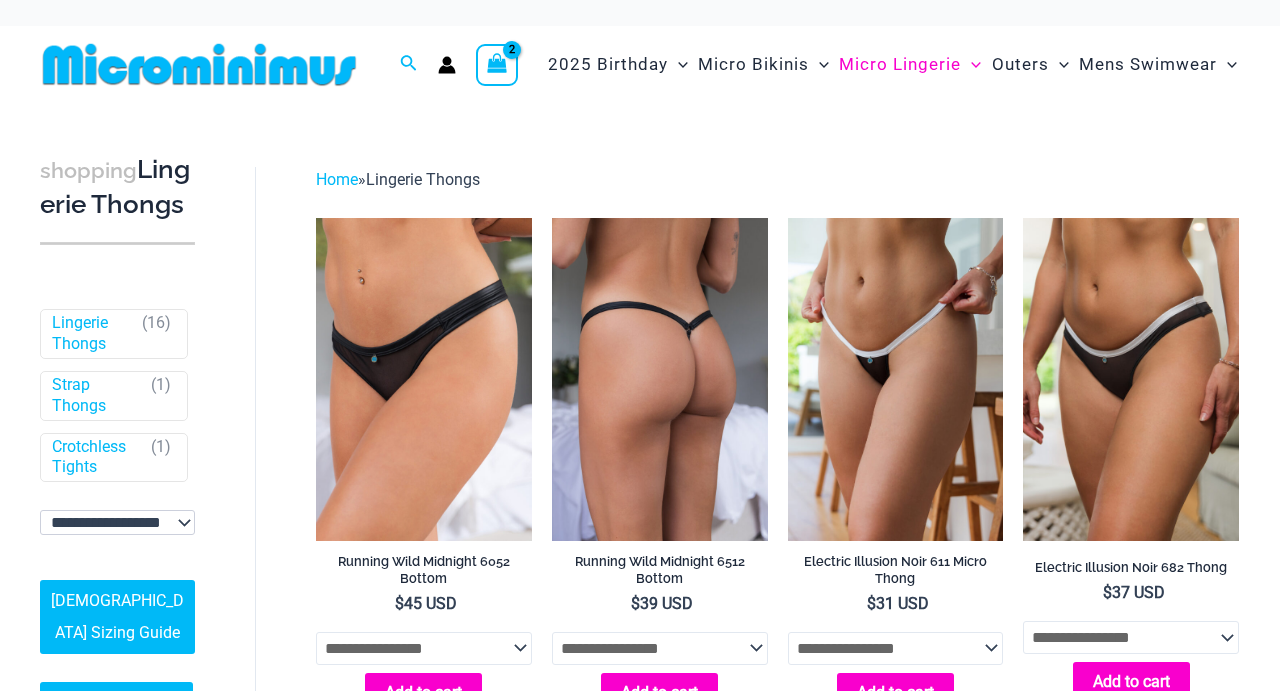 scroll, scrollTop: 0, scrollLeft: 0, axis: both 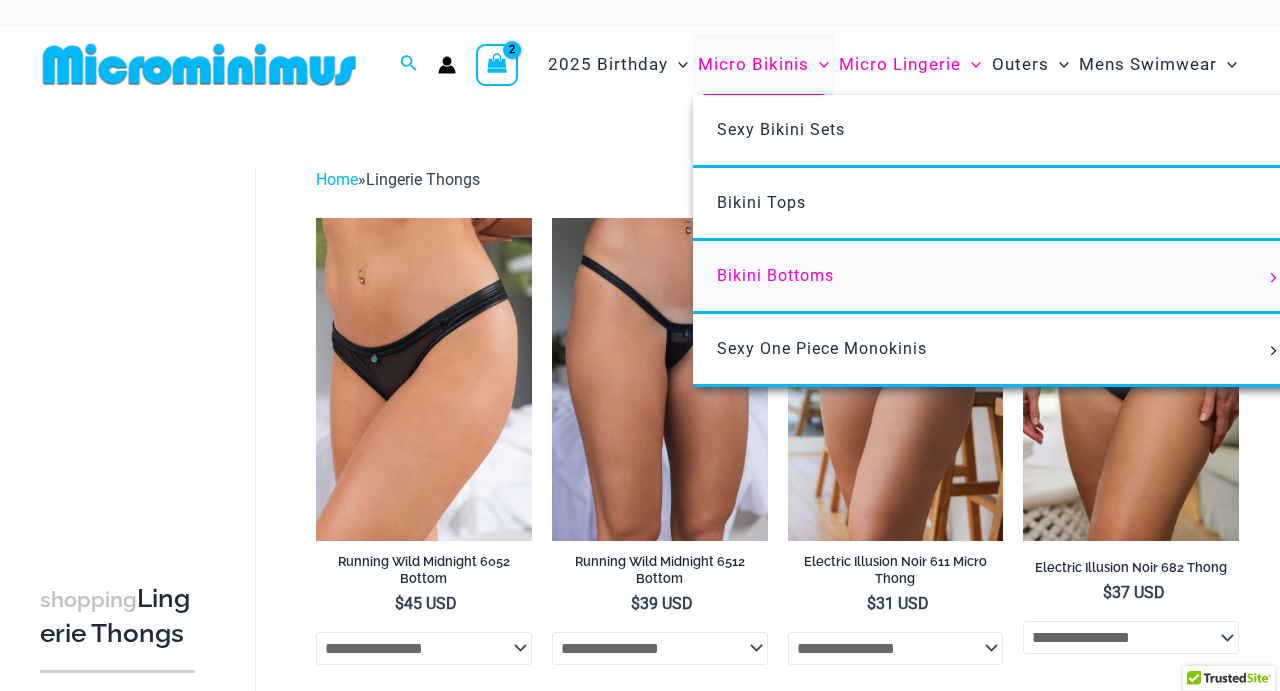 click on "Bikini Bottoms" at bounding box center [990, 277] 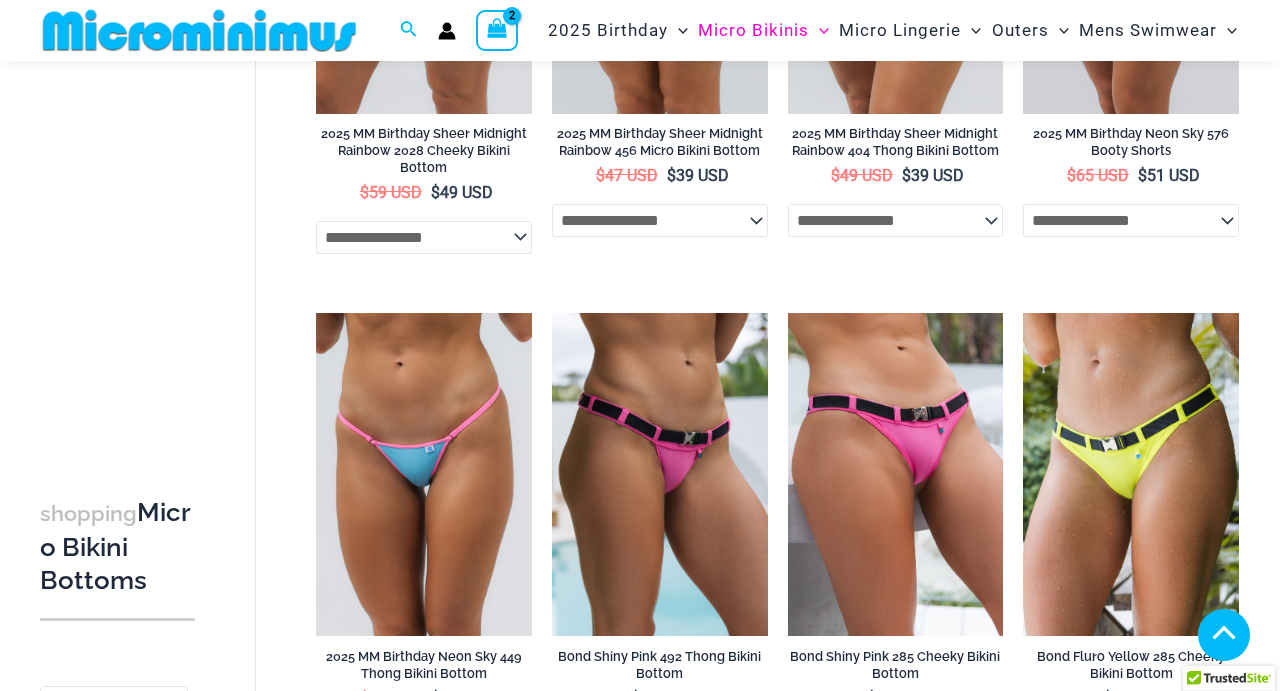 scroll, scrollTop: 2998, scrollLeft: 0, axis: vertical 